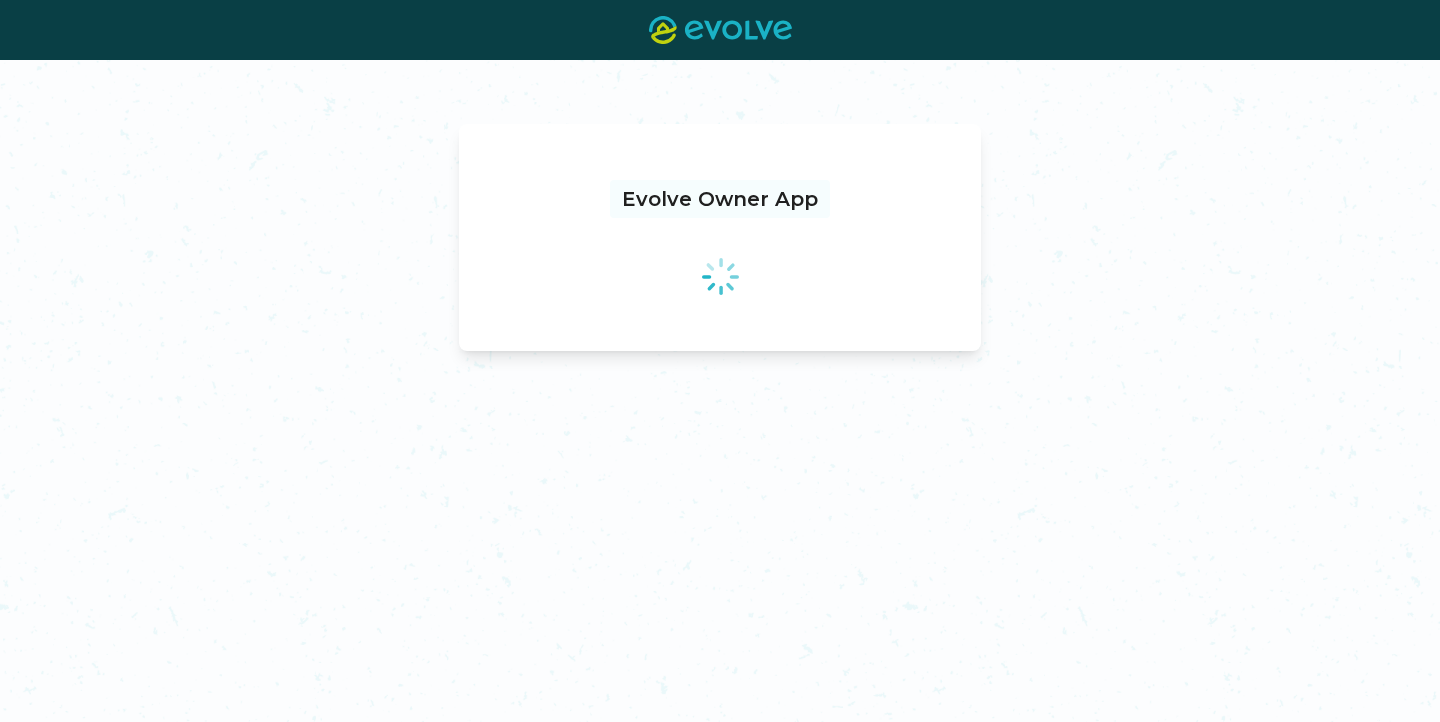 scroll, scrollTop: 0, scrollLeft: 0, axis: both 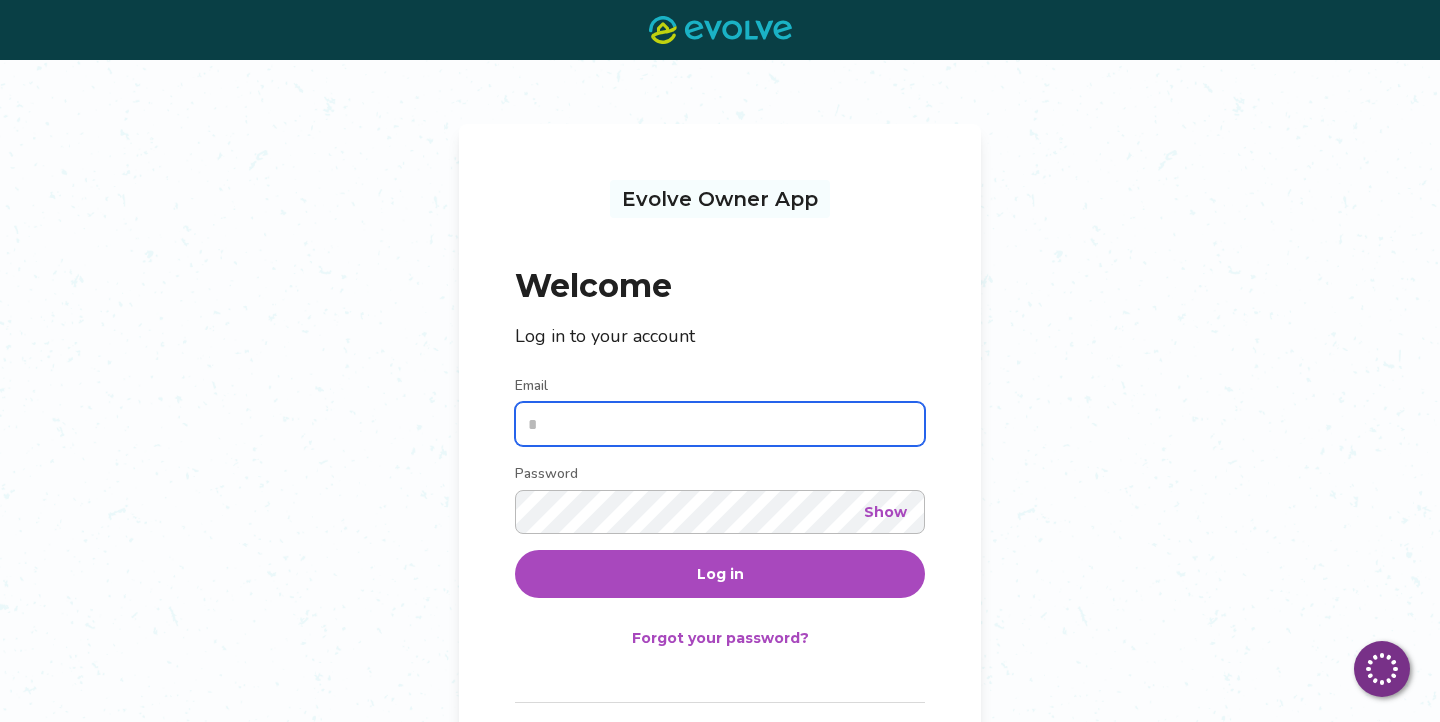 type on "**********" 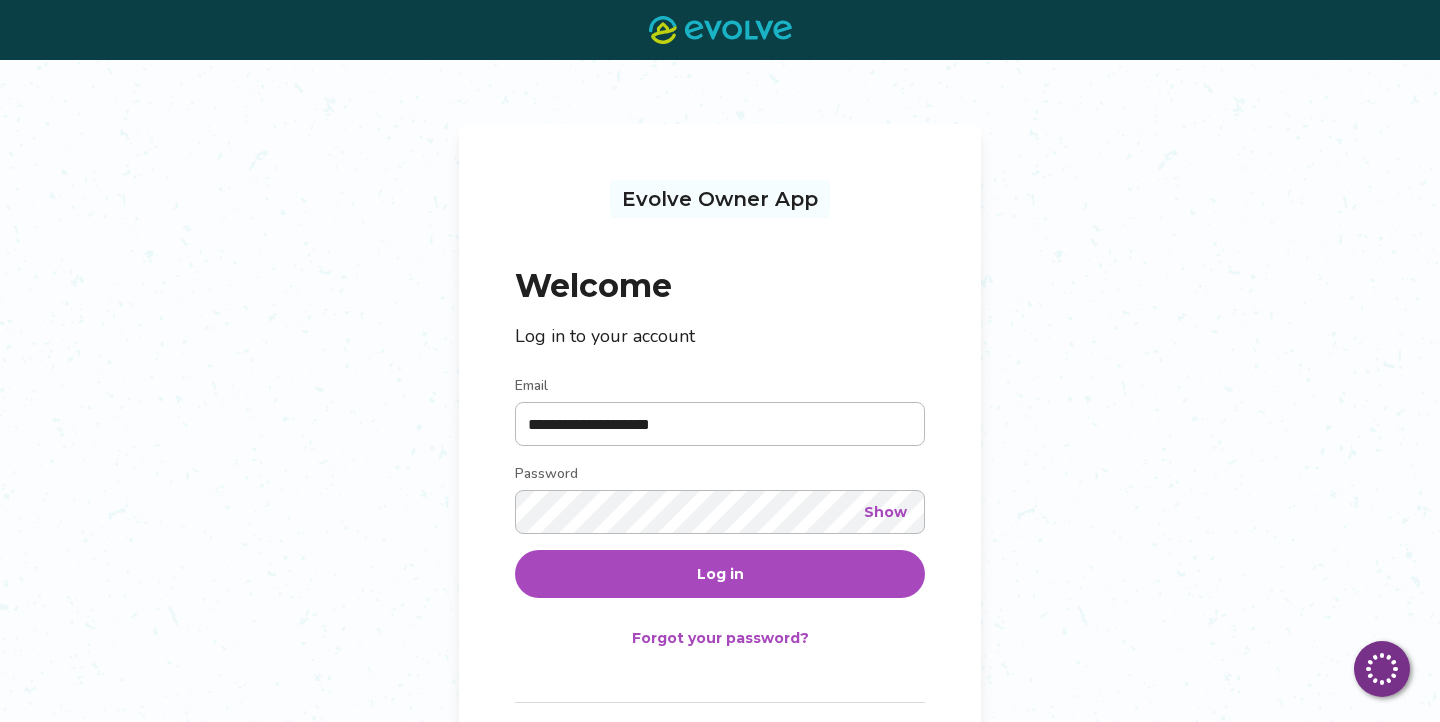 click on "Log in" at bounding box center [720, 574] 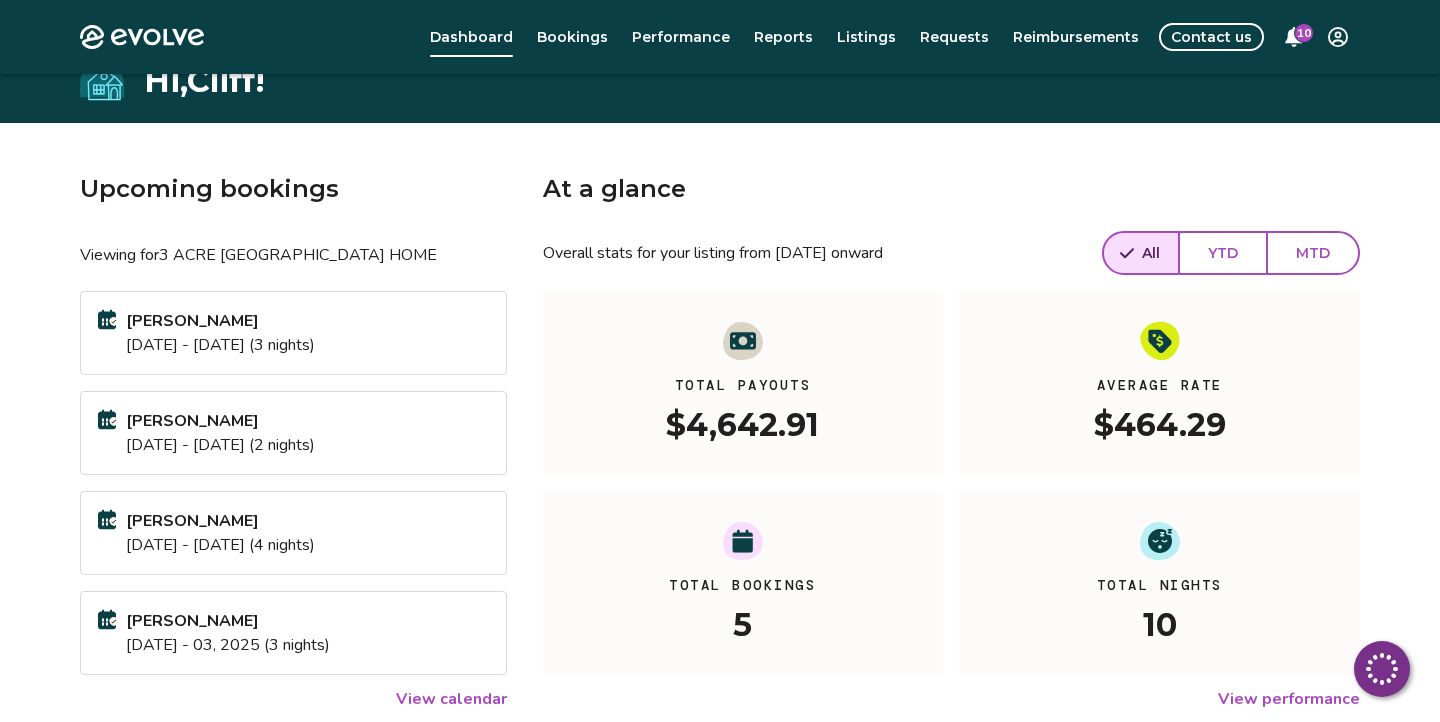 scroll, scrollTop: 0, scrollLeft: 0, axis: both 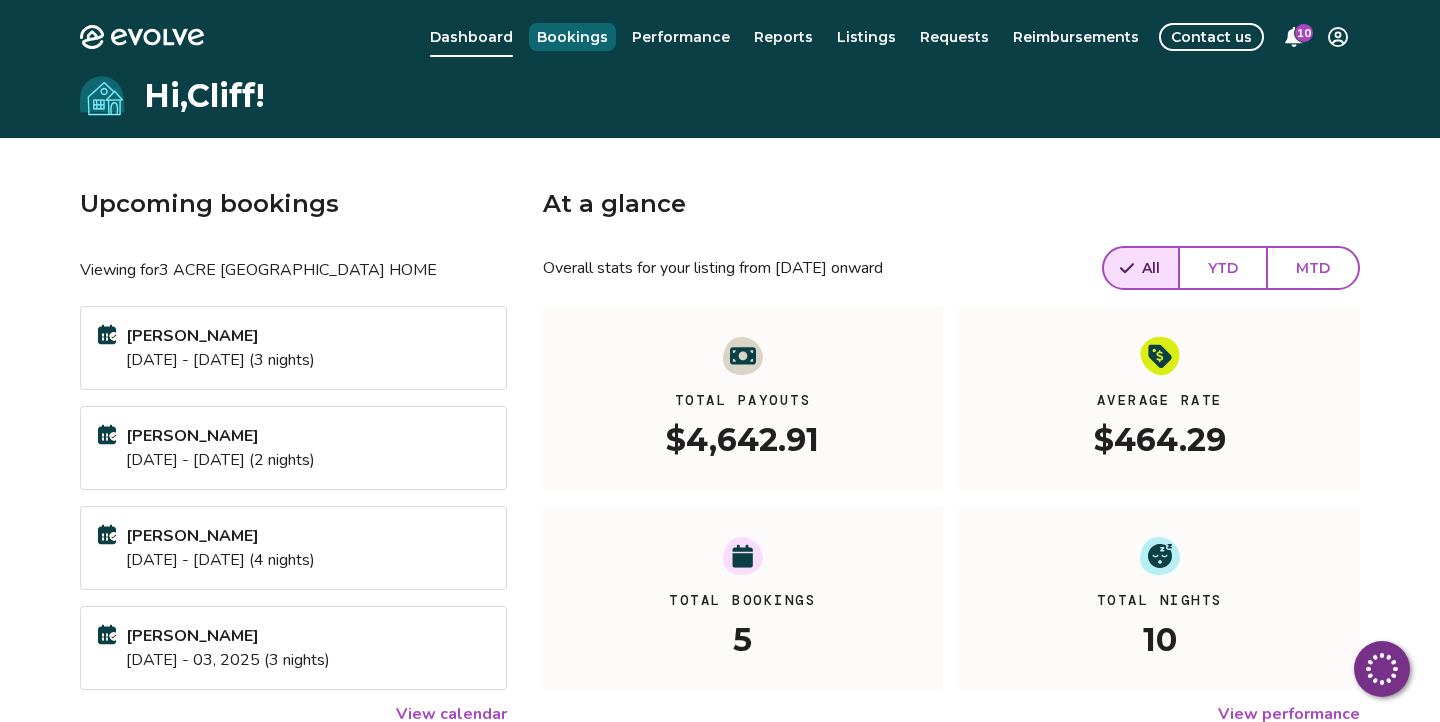 click on "Bookings" at bounding box center [572, 37] 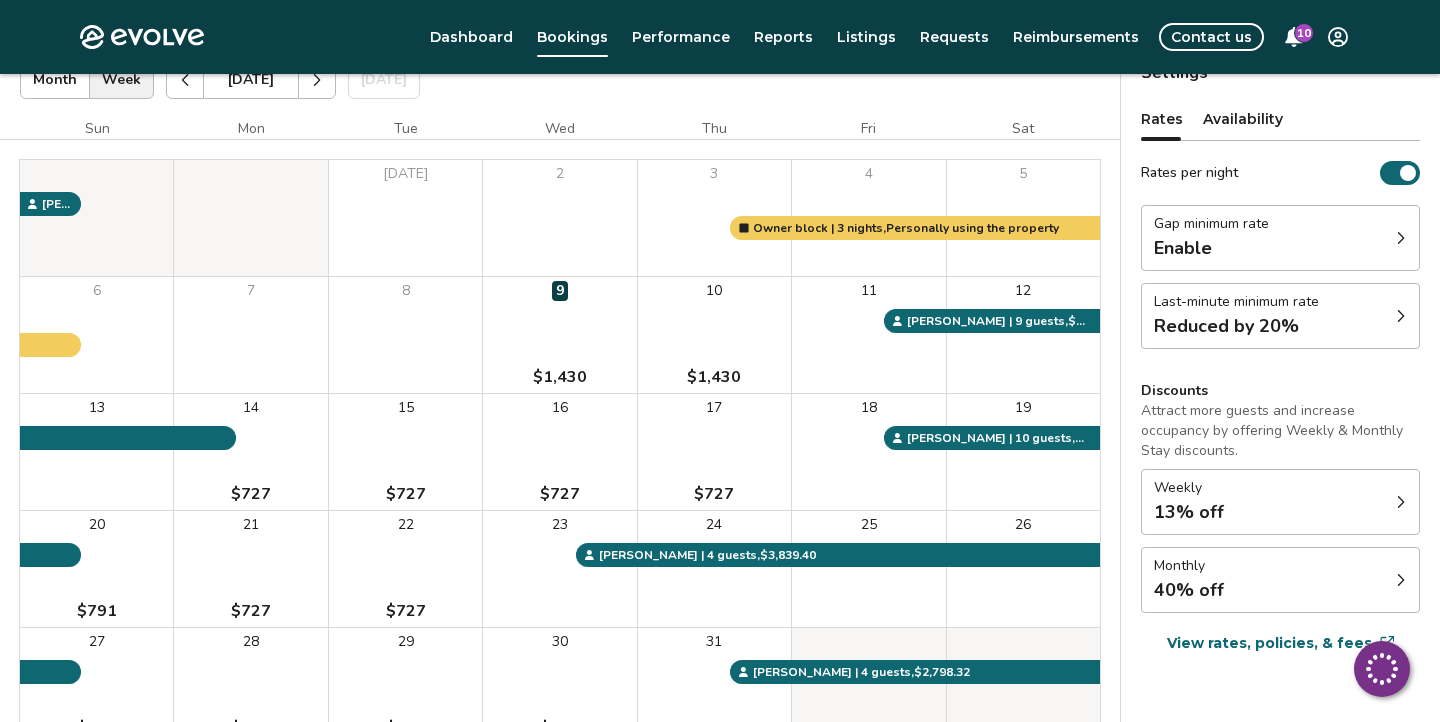 scroll, scrollTop: 142, scrollLeft: 0, axis: vertical 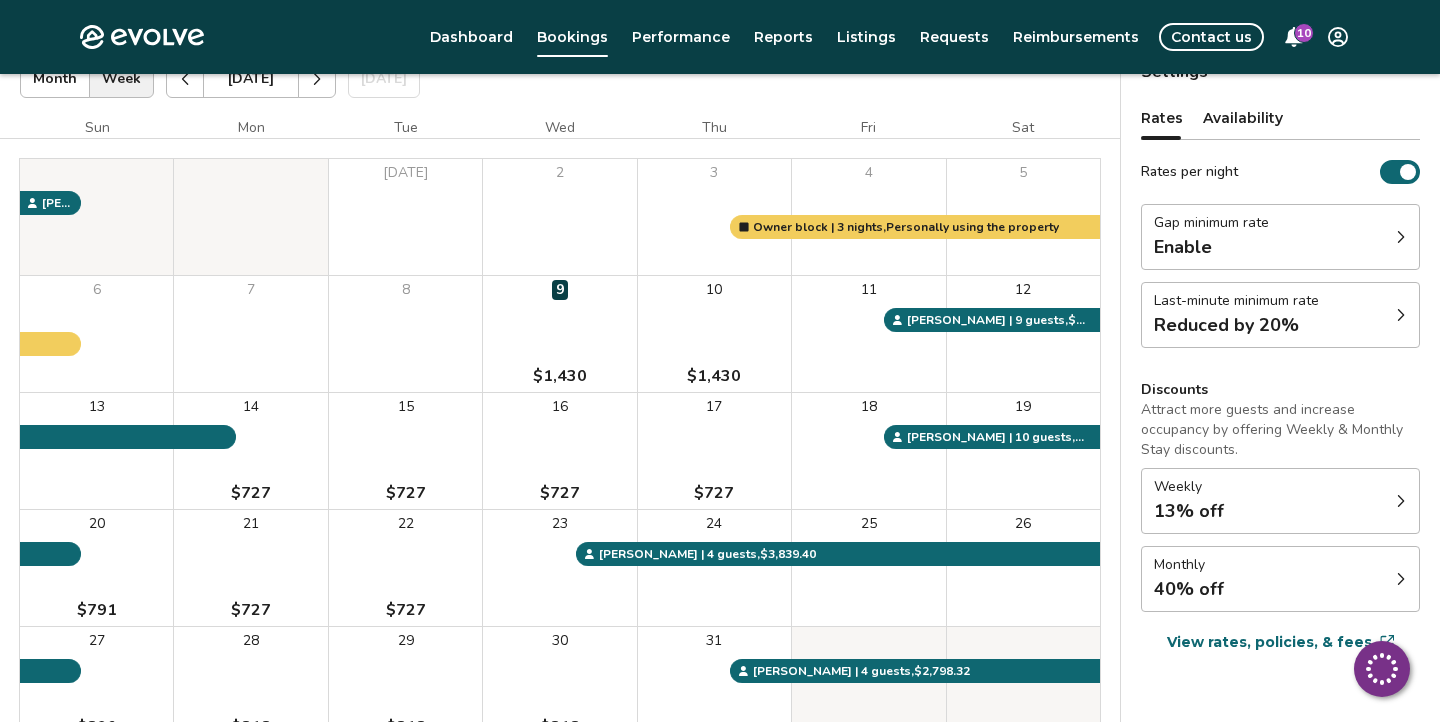 click 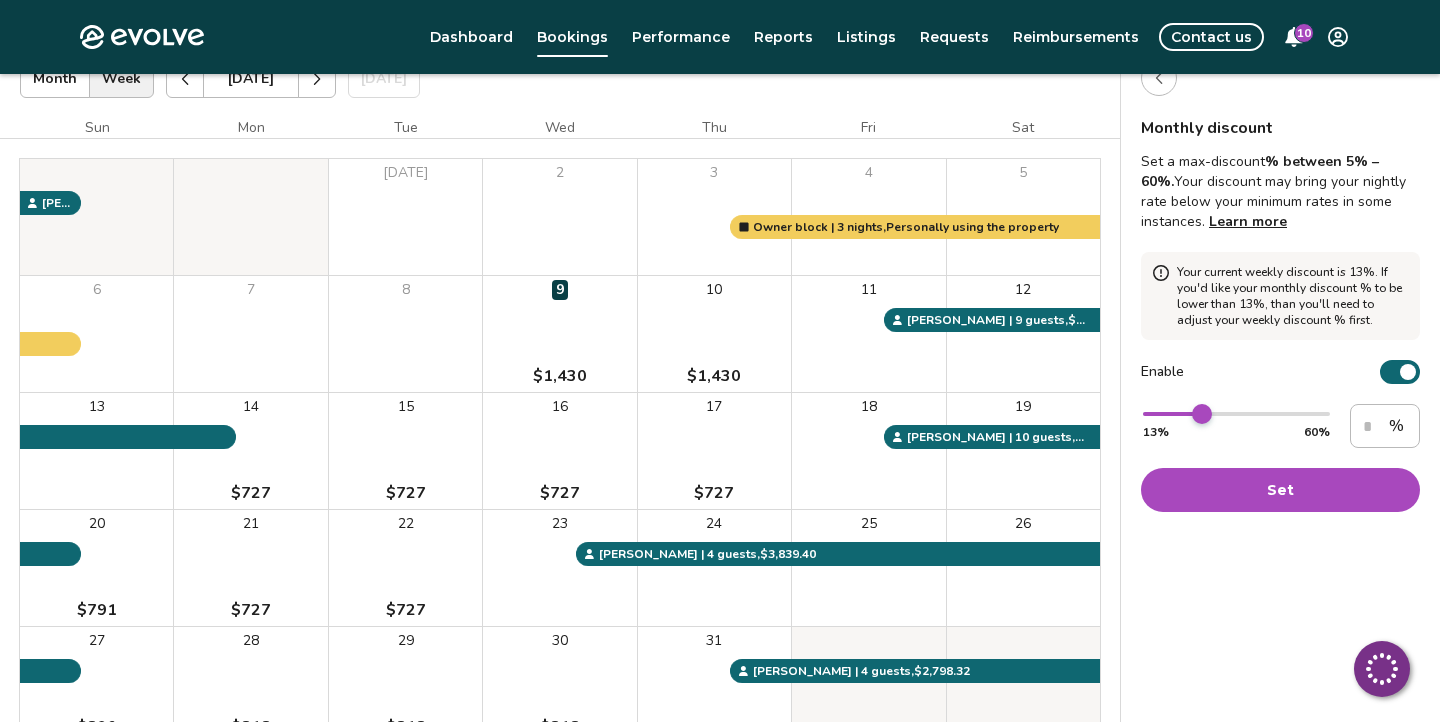 type on "**" 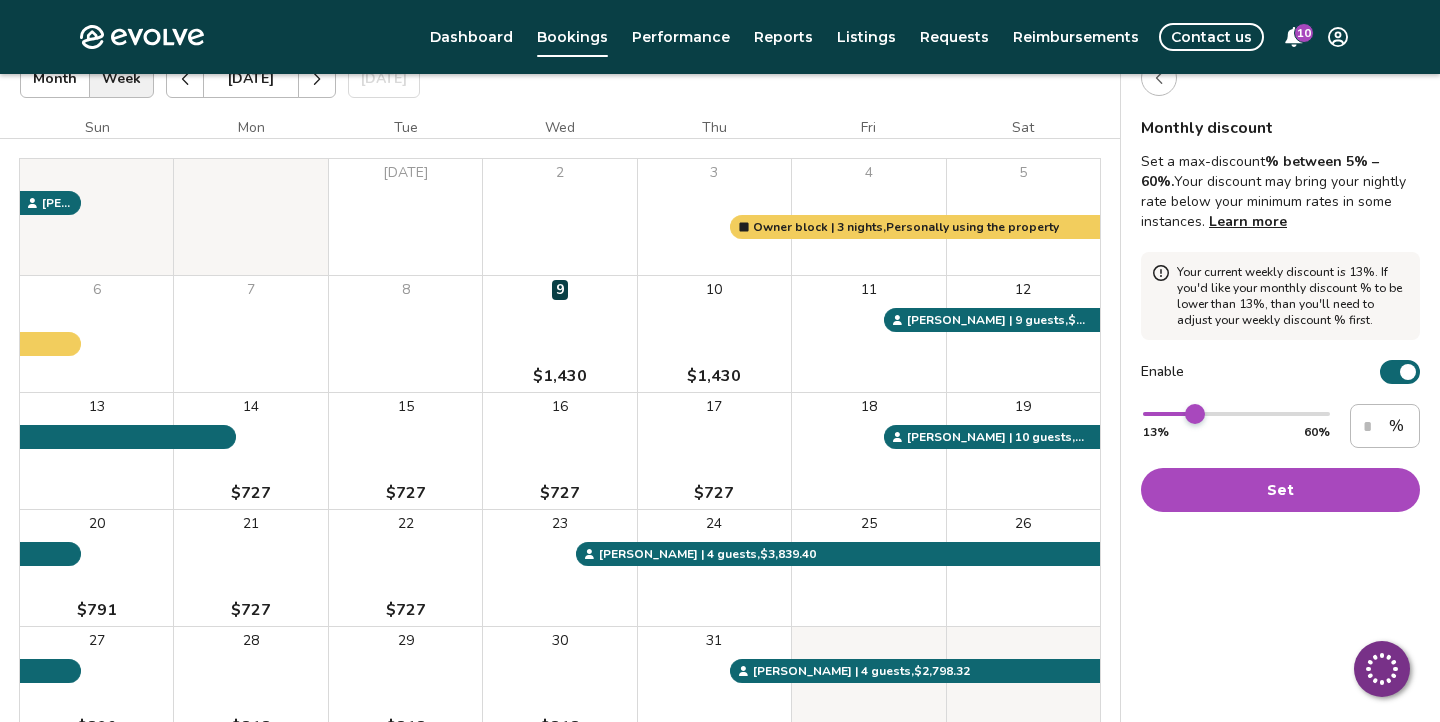 click at bounding box center (1195, 414) 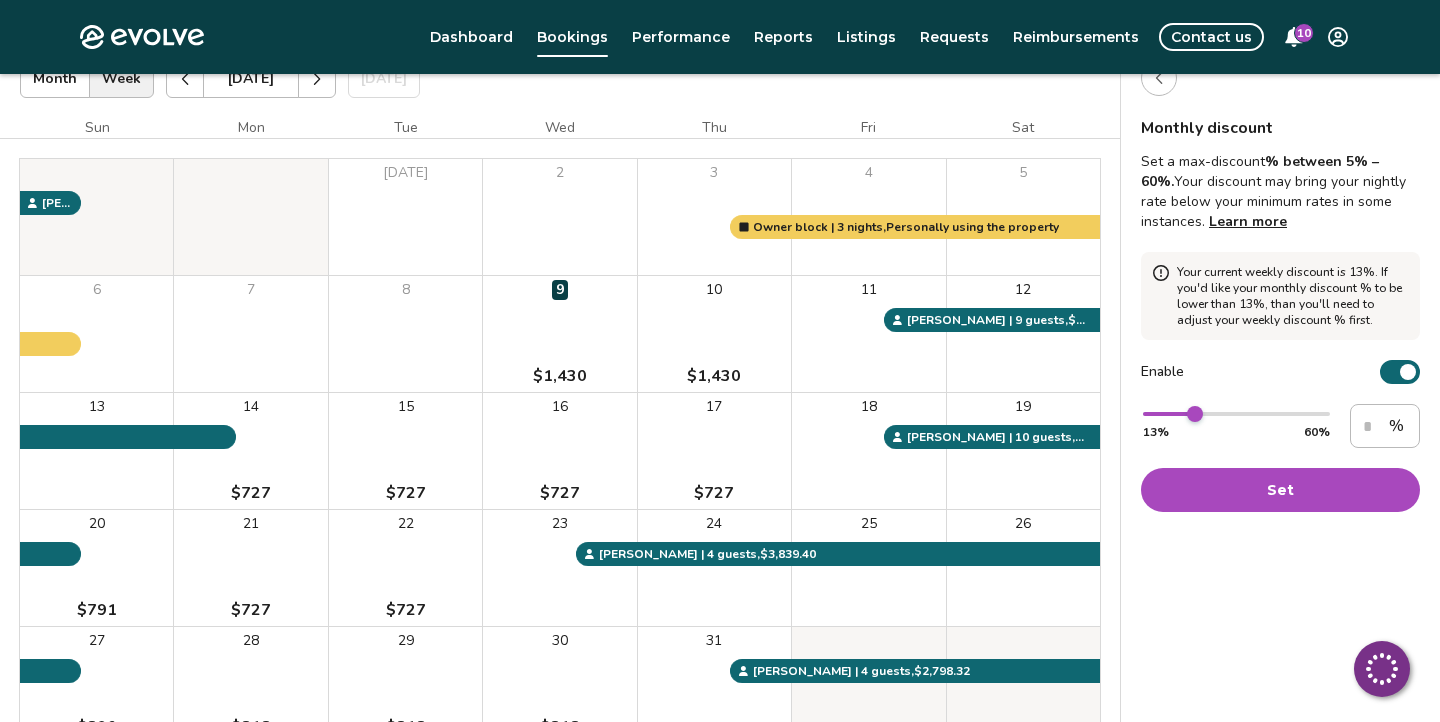 click on "Set" at bounding box center [1280, 490] 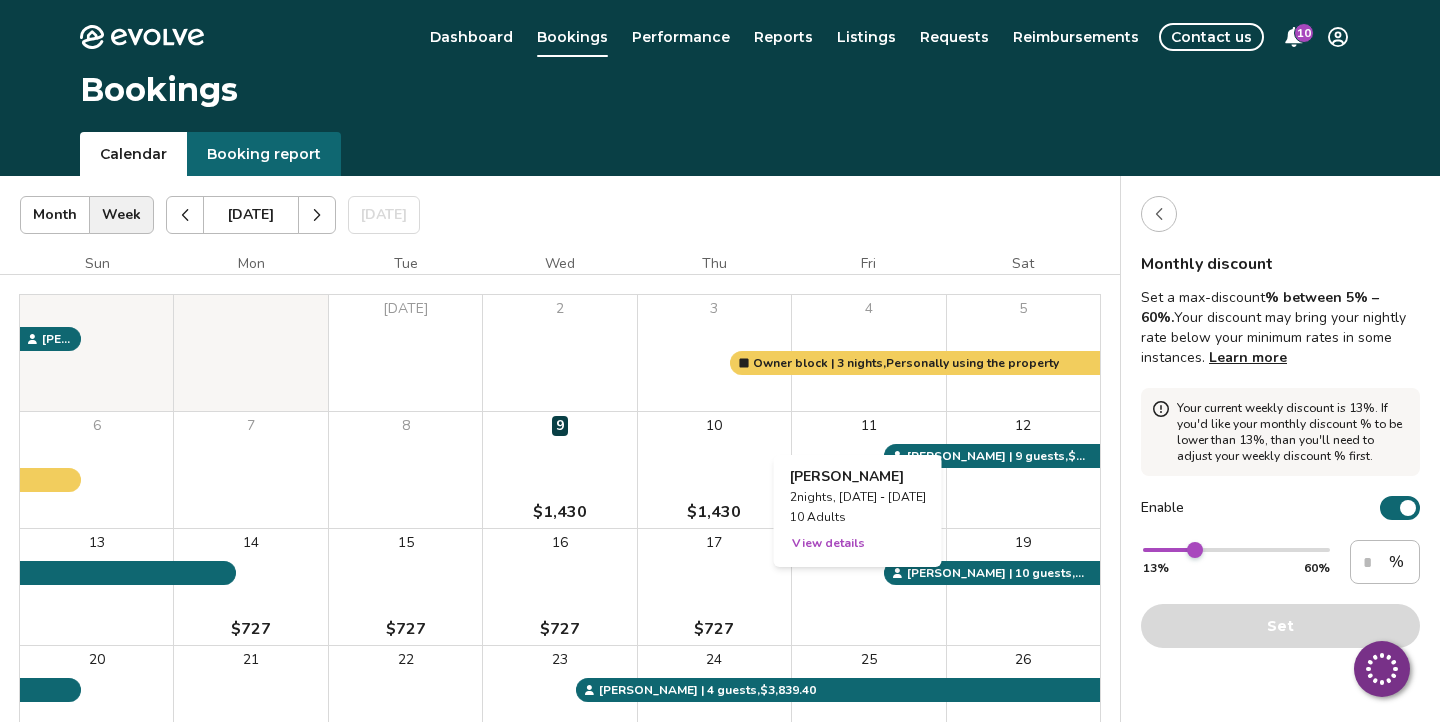 scroll, scrollTop: 0, scrollLeft: 0, axis: both 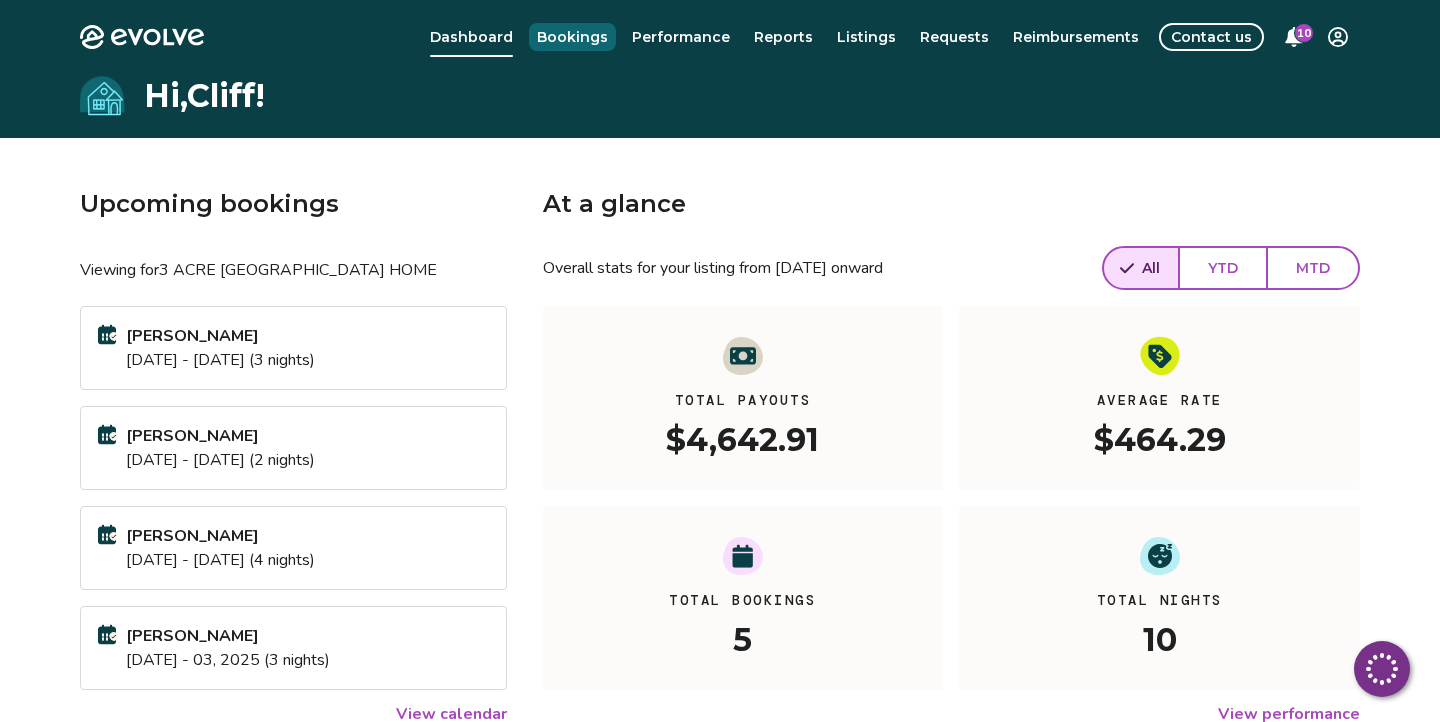 click on "Bookings" at bounding box center (572, 37) 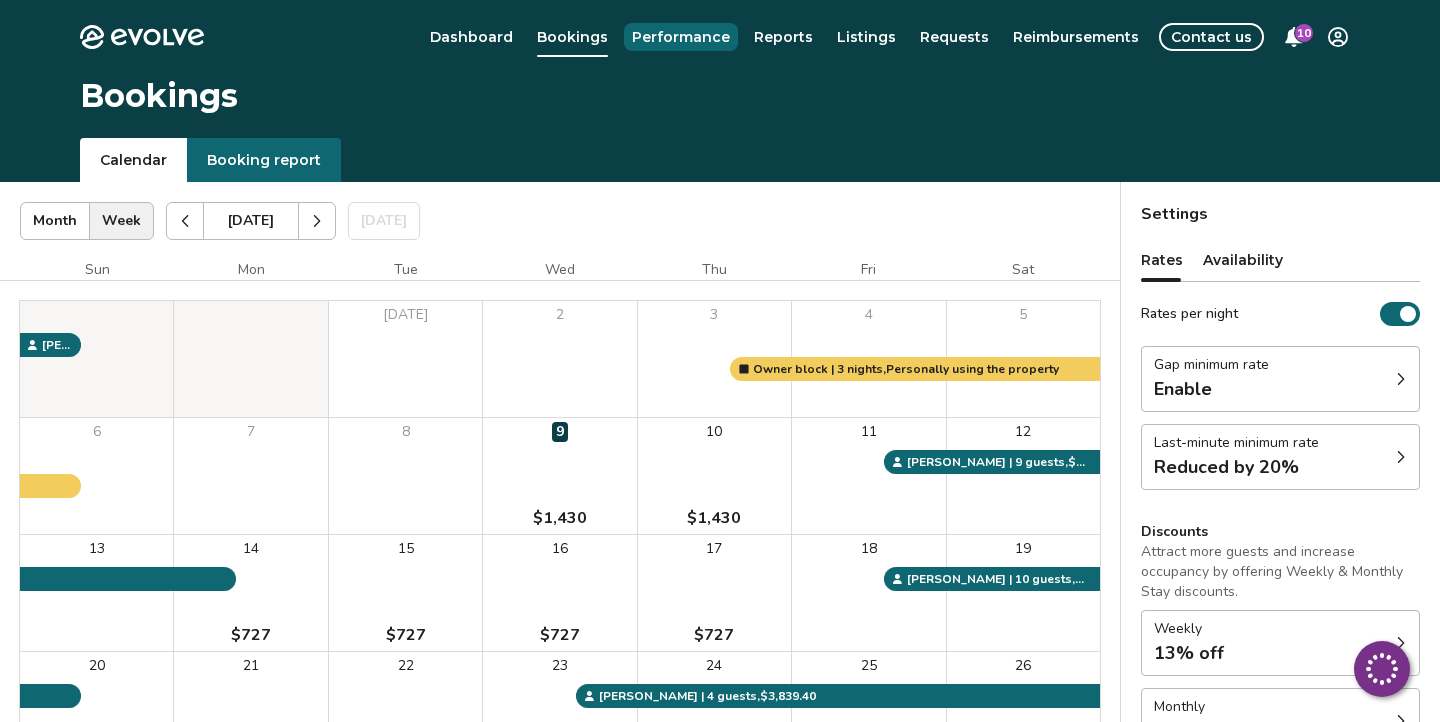 click on "Performance" at bounding box center [681, 37] 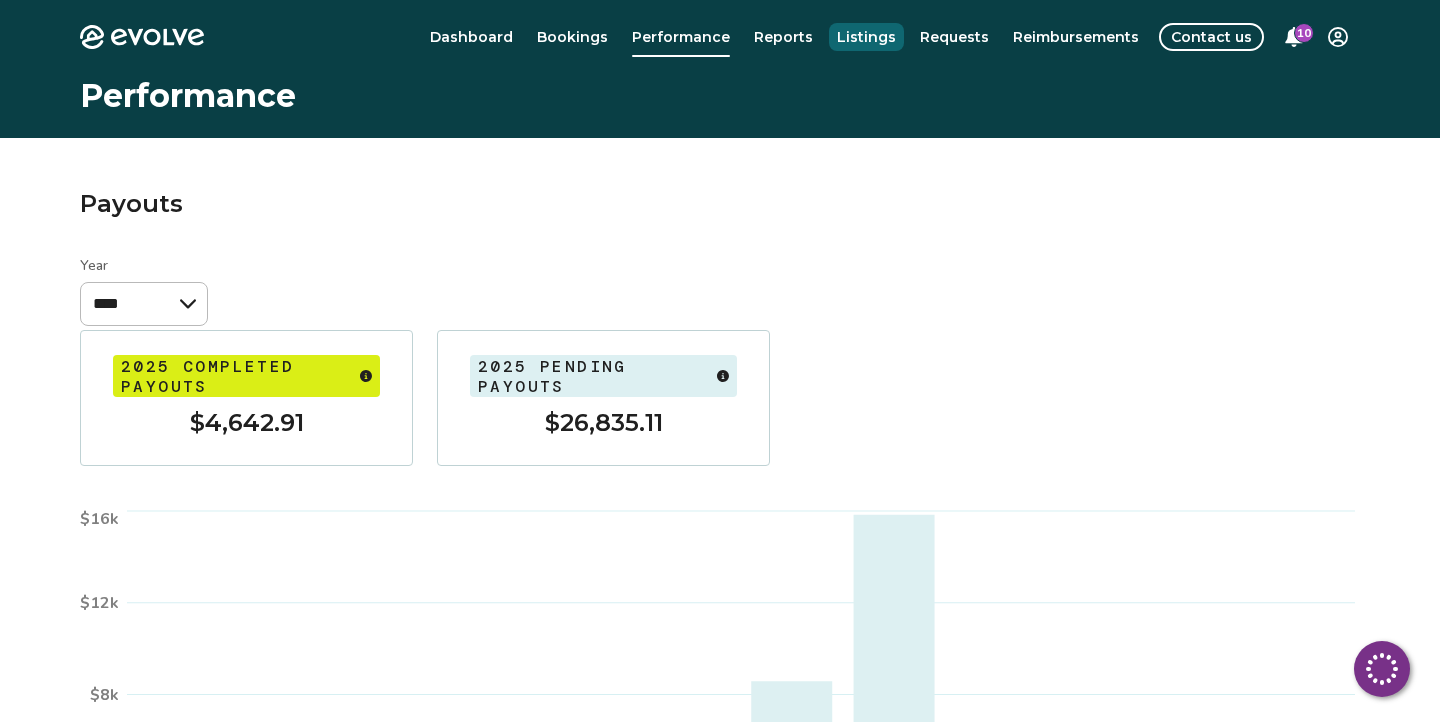 click on "Listings" at bounding box center [866, 37] 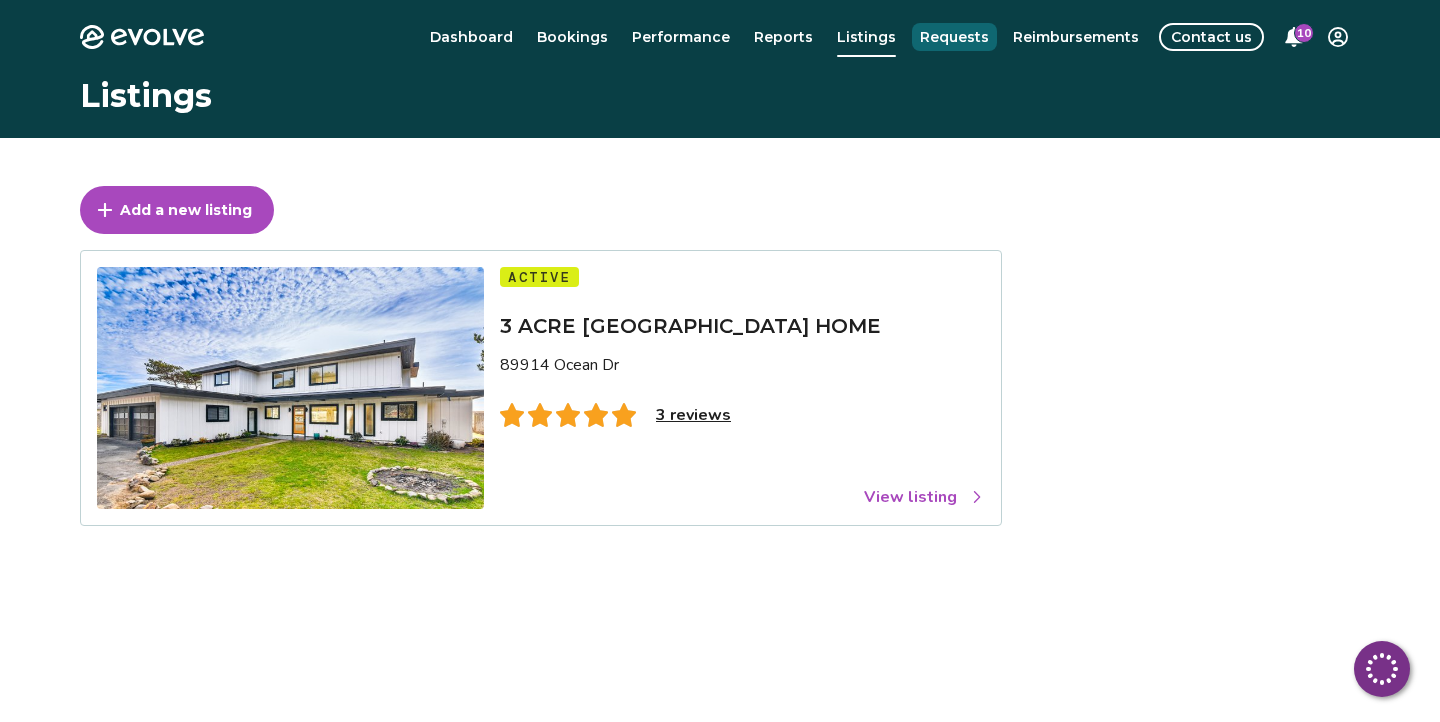 click on "Requests" at bounding box center (954, 37) 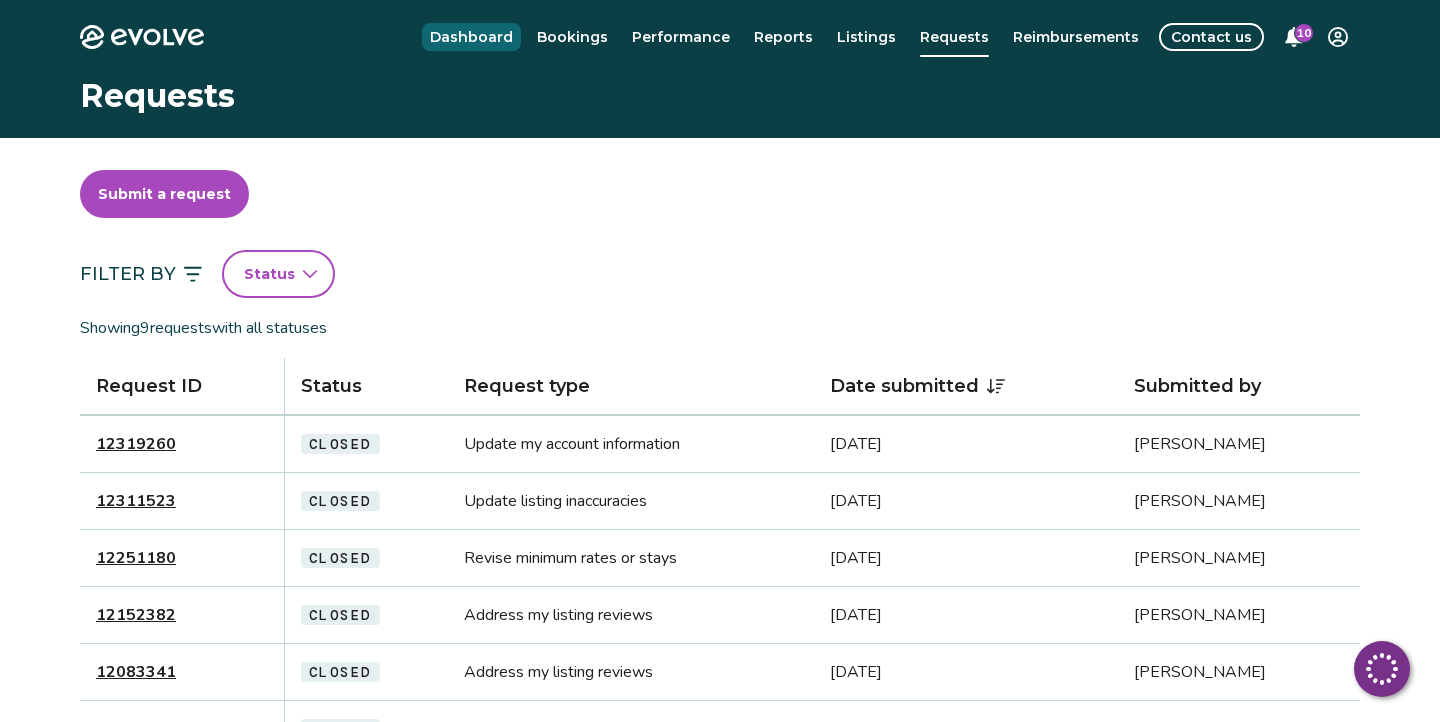 click on "Dashboard" at bounding box center [471, 37] 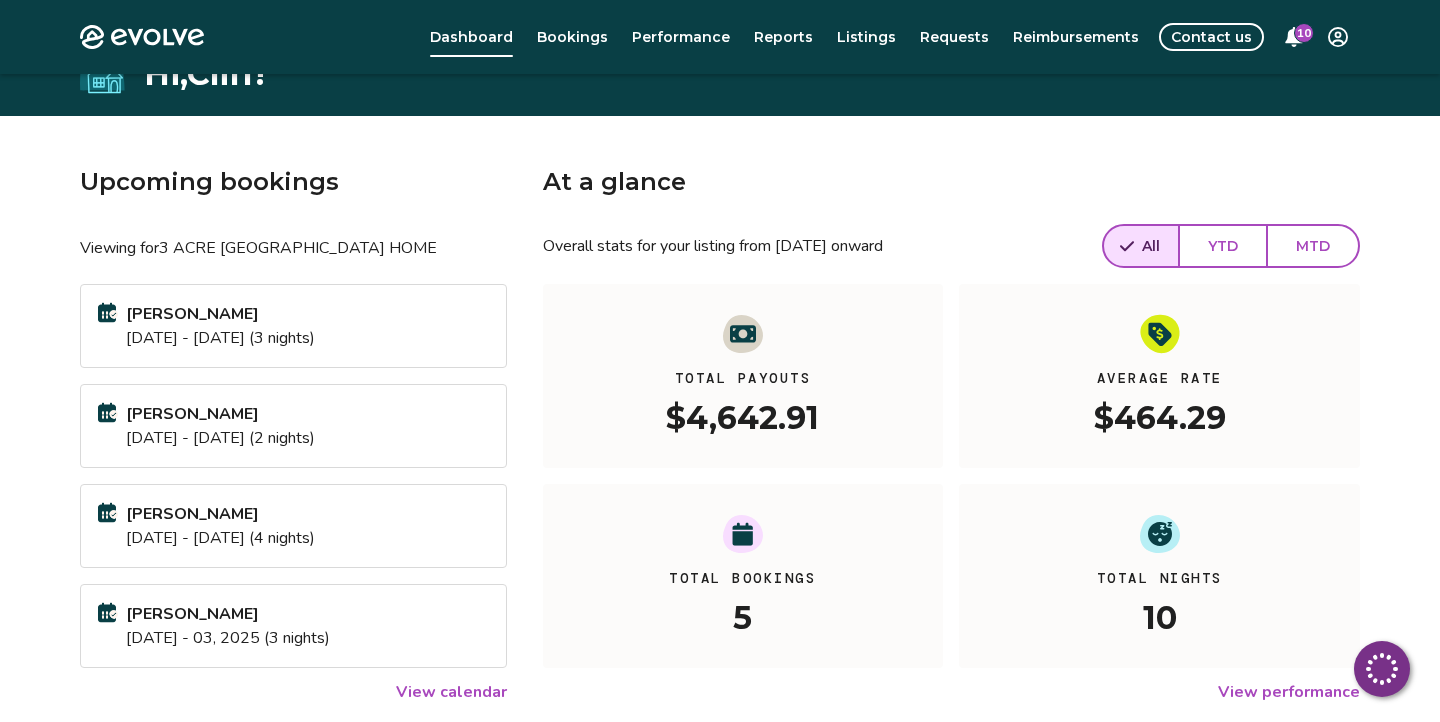 scroll, scrollTop: 0, scrollLeft: 0, axis: both 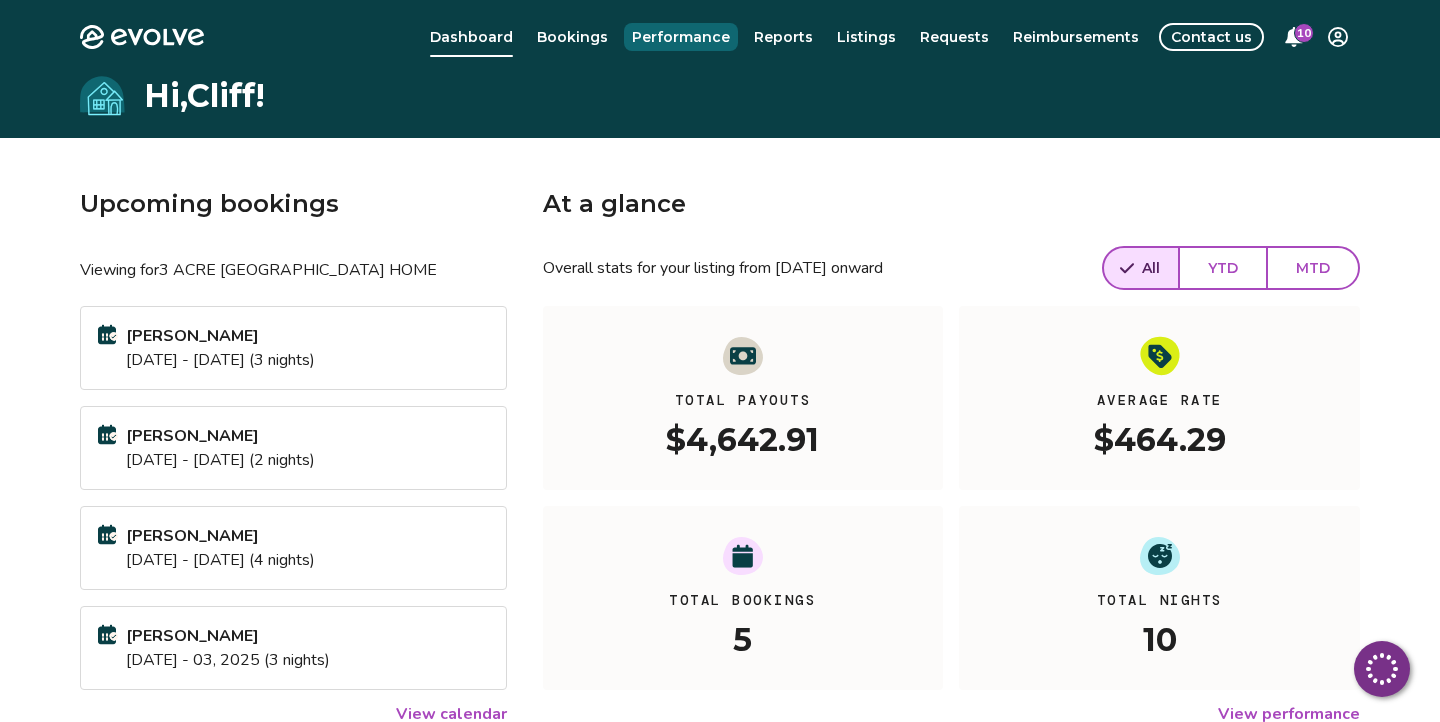 click on "Performance" at bounding box center [681, 37] 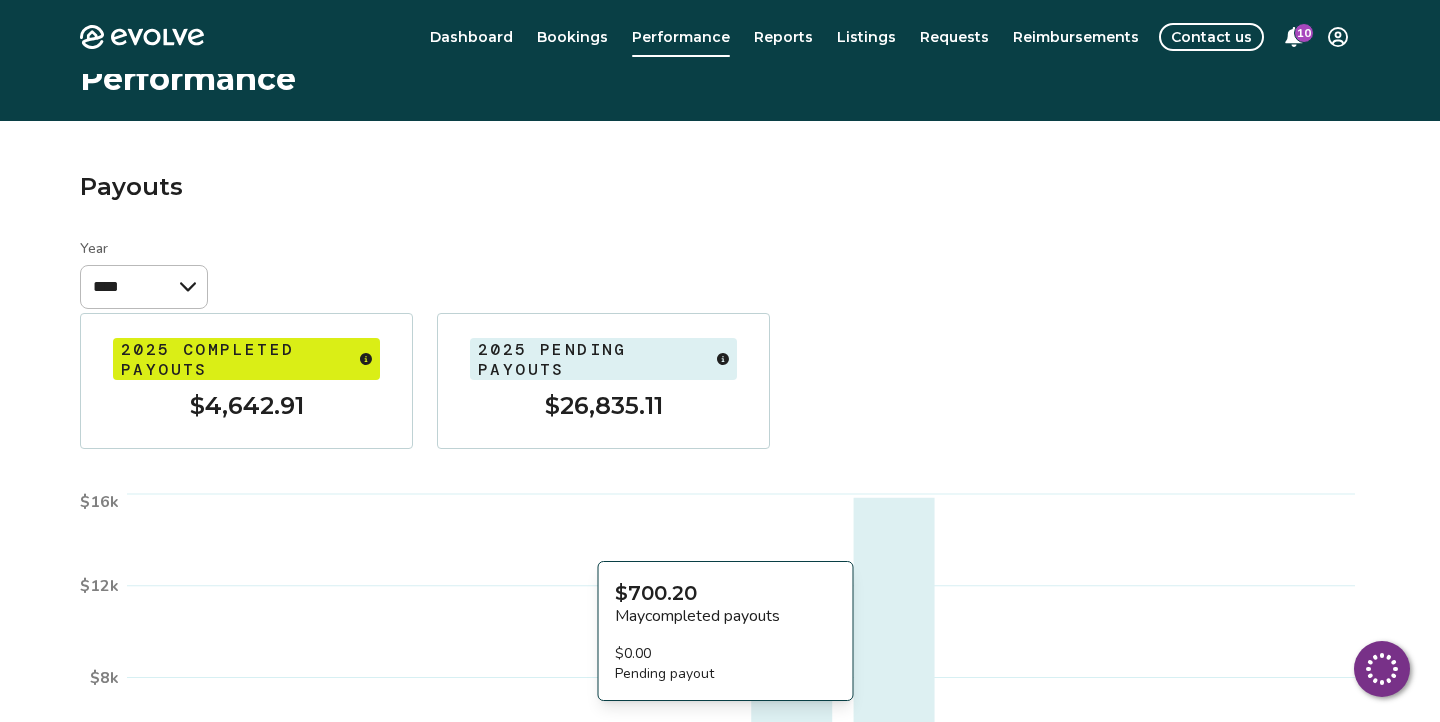 scroll, scrollTop: 0, scrollLeft: 0, axis: both 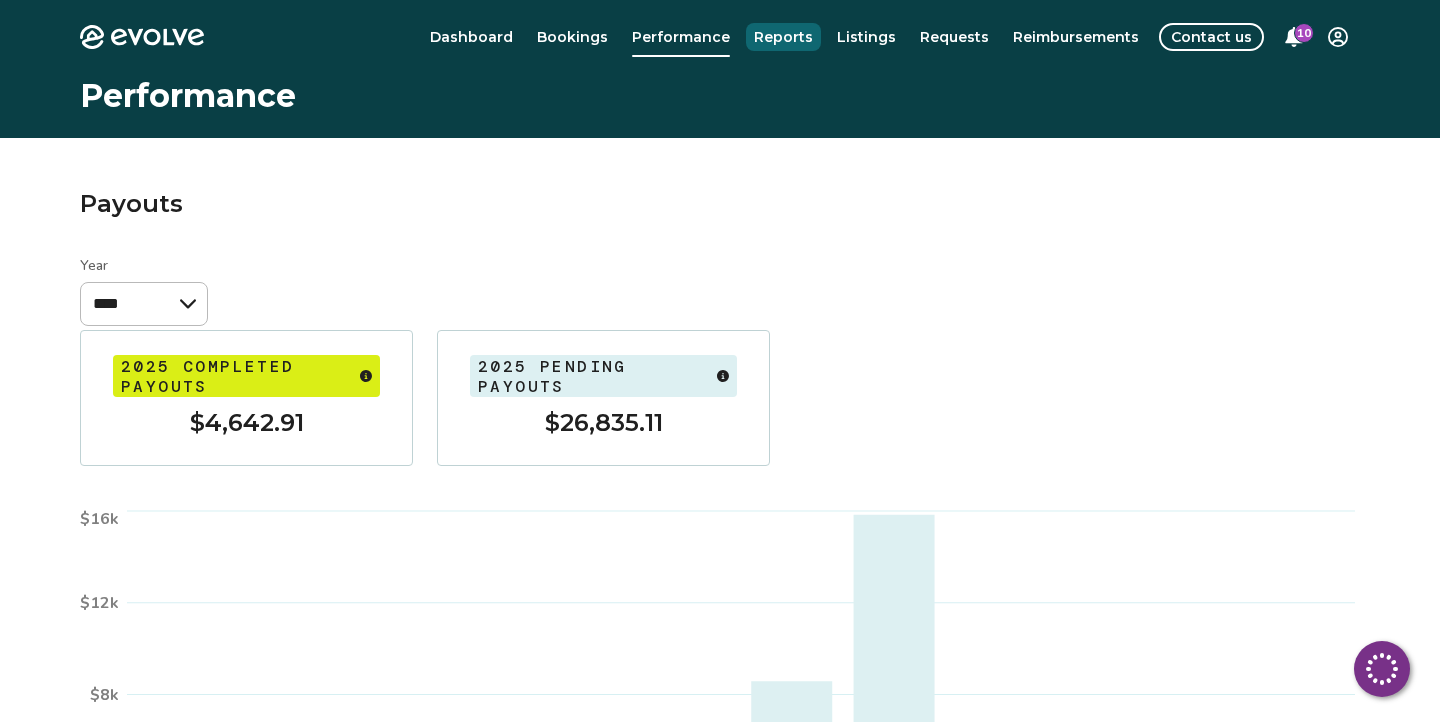 click on "Reports" at bounding box center (783, 37) 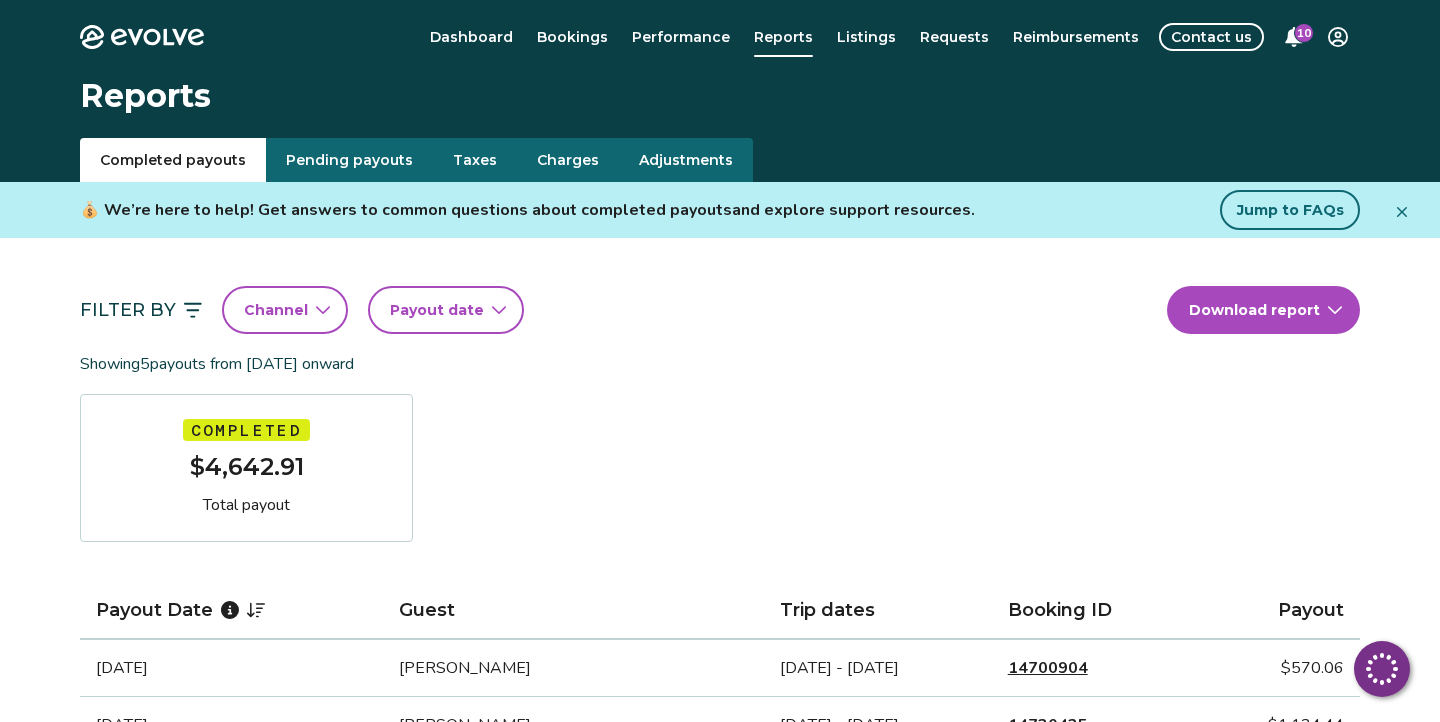 click on "Channel" at bounding box center [285, 310] 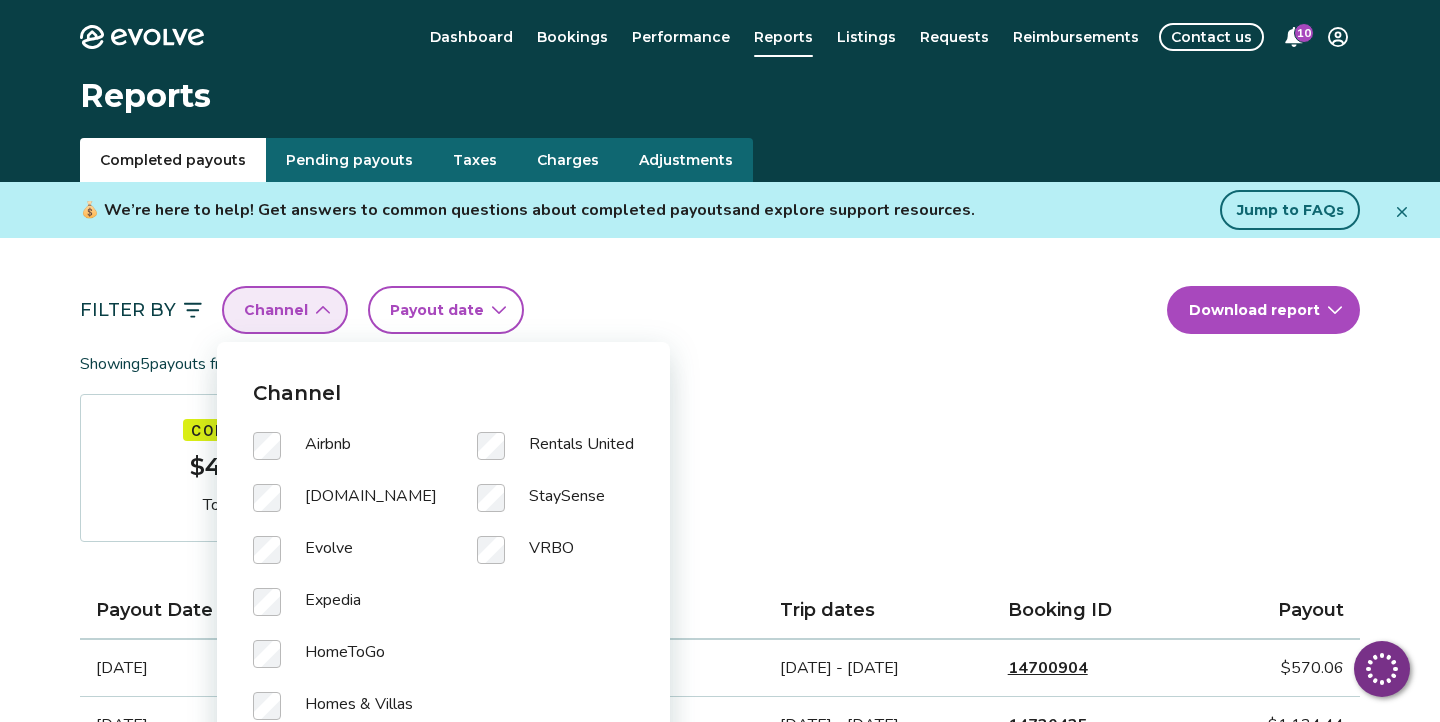 click on "Channel" at bounding box center [285, 310] 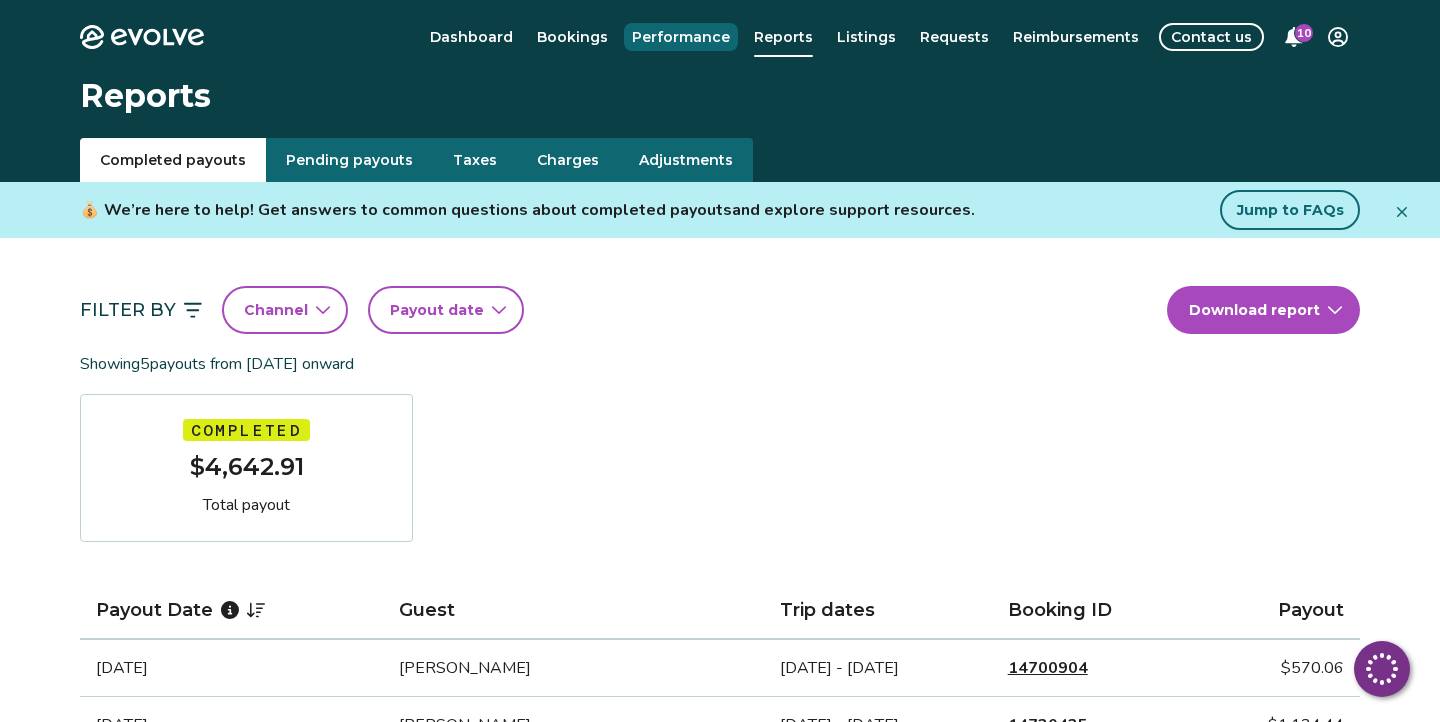 click on "Performance" at bounding box center (681, 37) 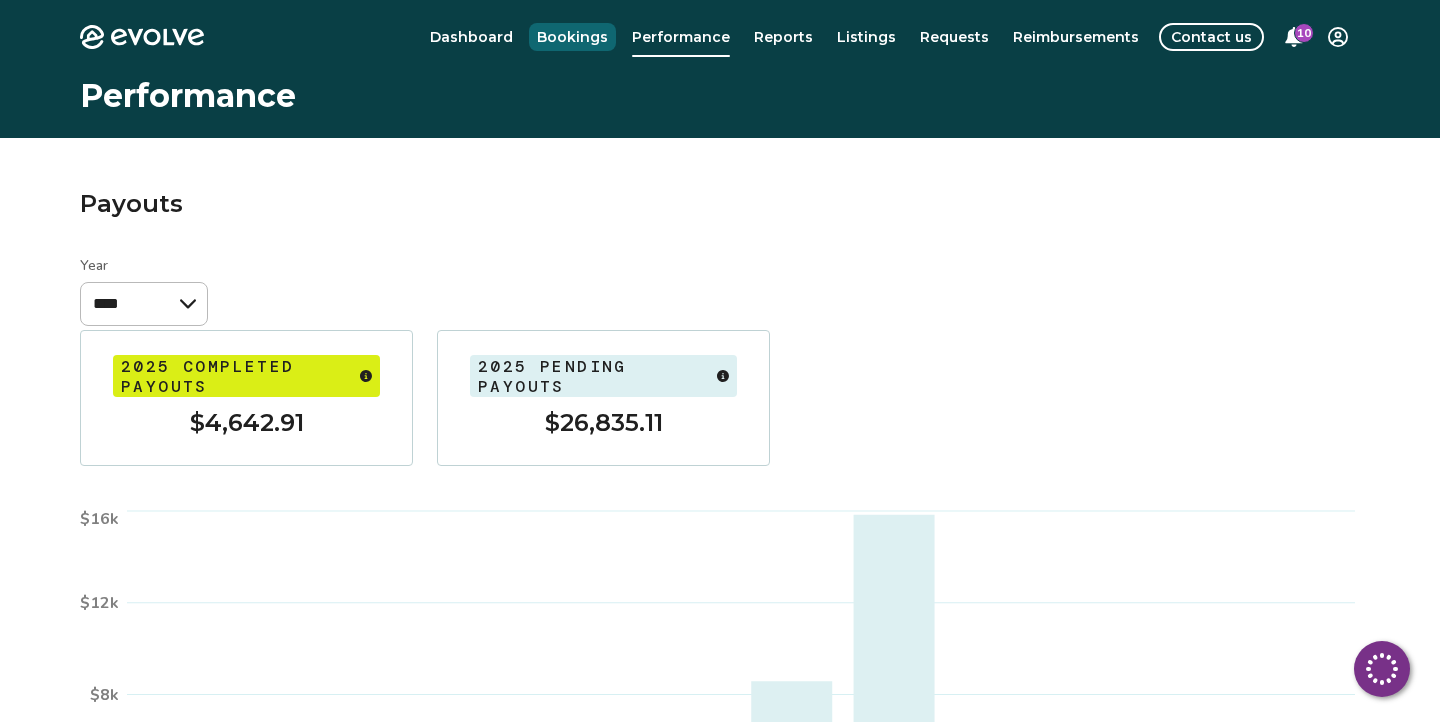 click on "Bookings" at bounding box center [572, 37] 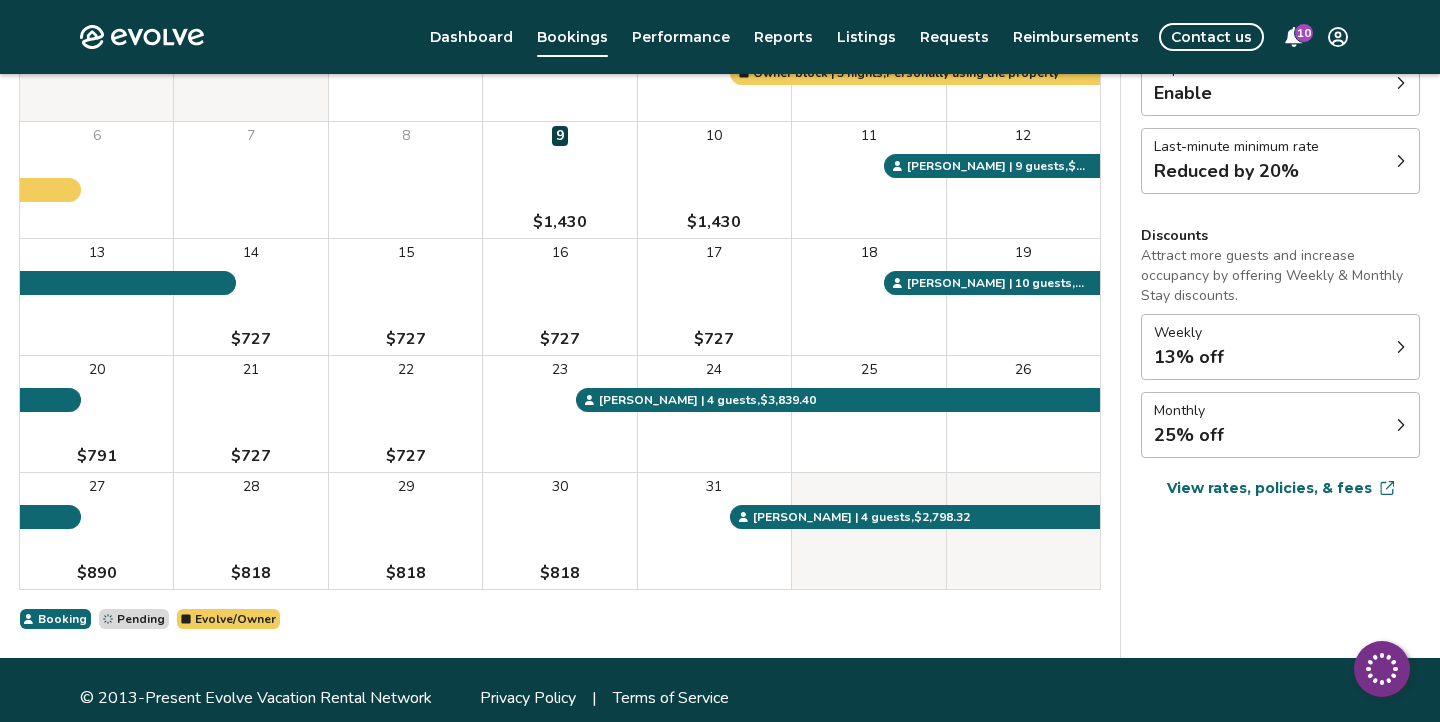 scroll, scrollTop: 302, scrollLeft: 0, axis: vertical 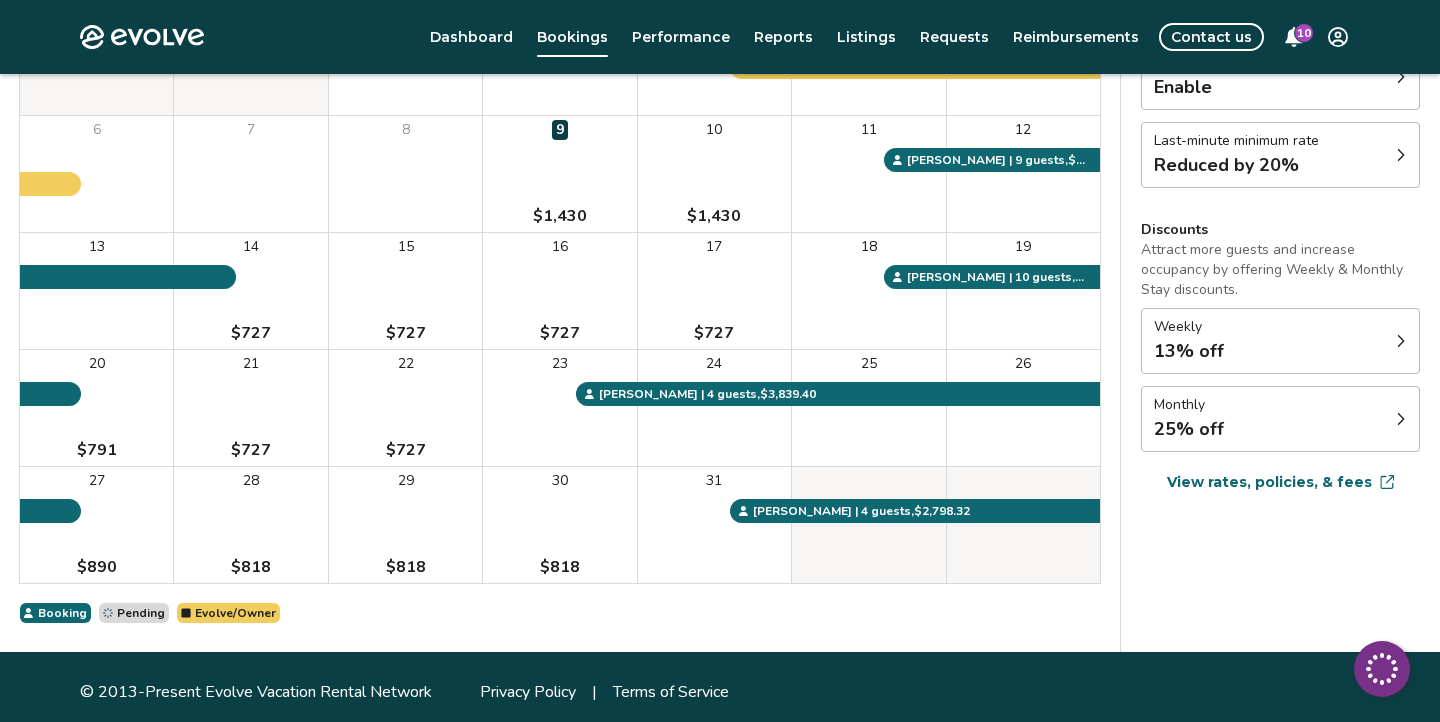 click on "View rates, policies, & fees" at bounding box center (1269, 482) 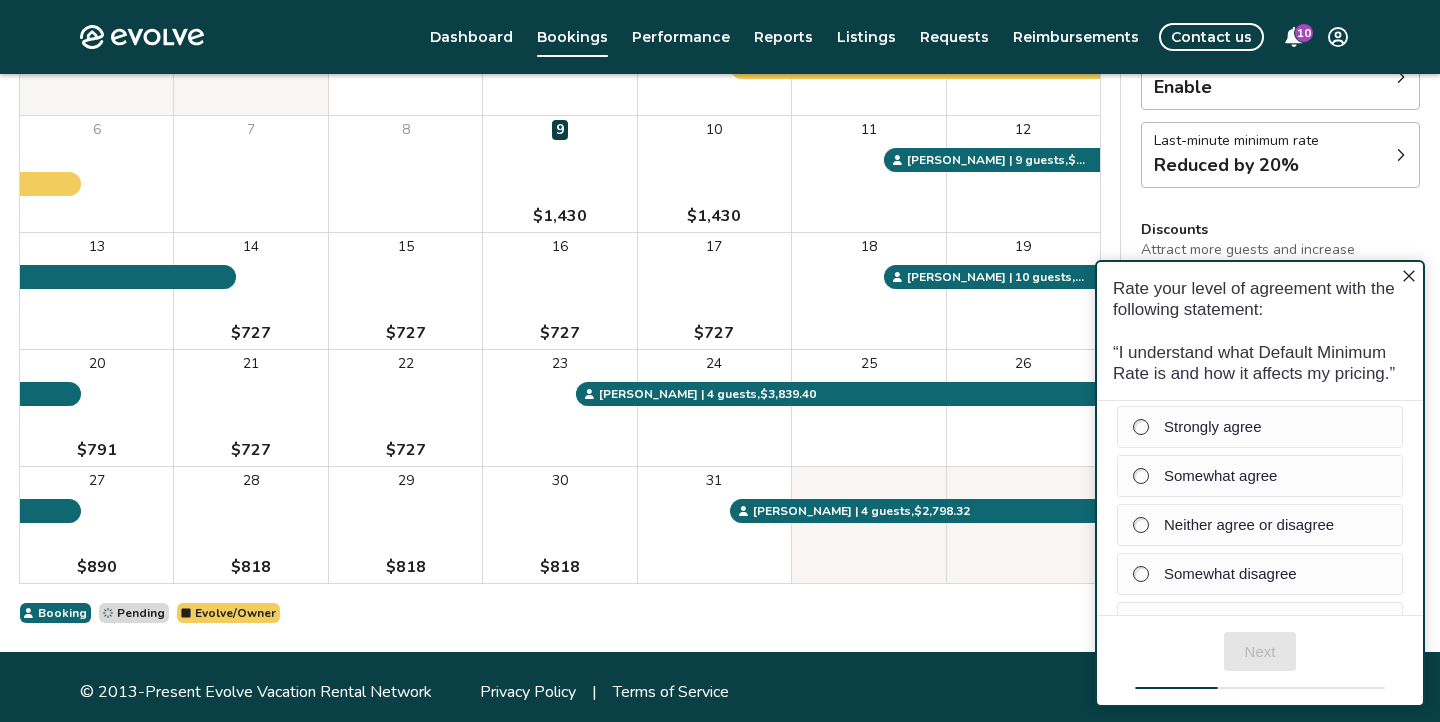 scroll, scrollTop: 0, scrollLeft: 0, axis: both 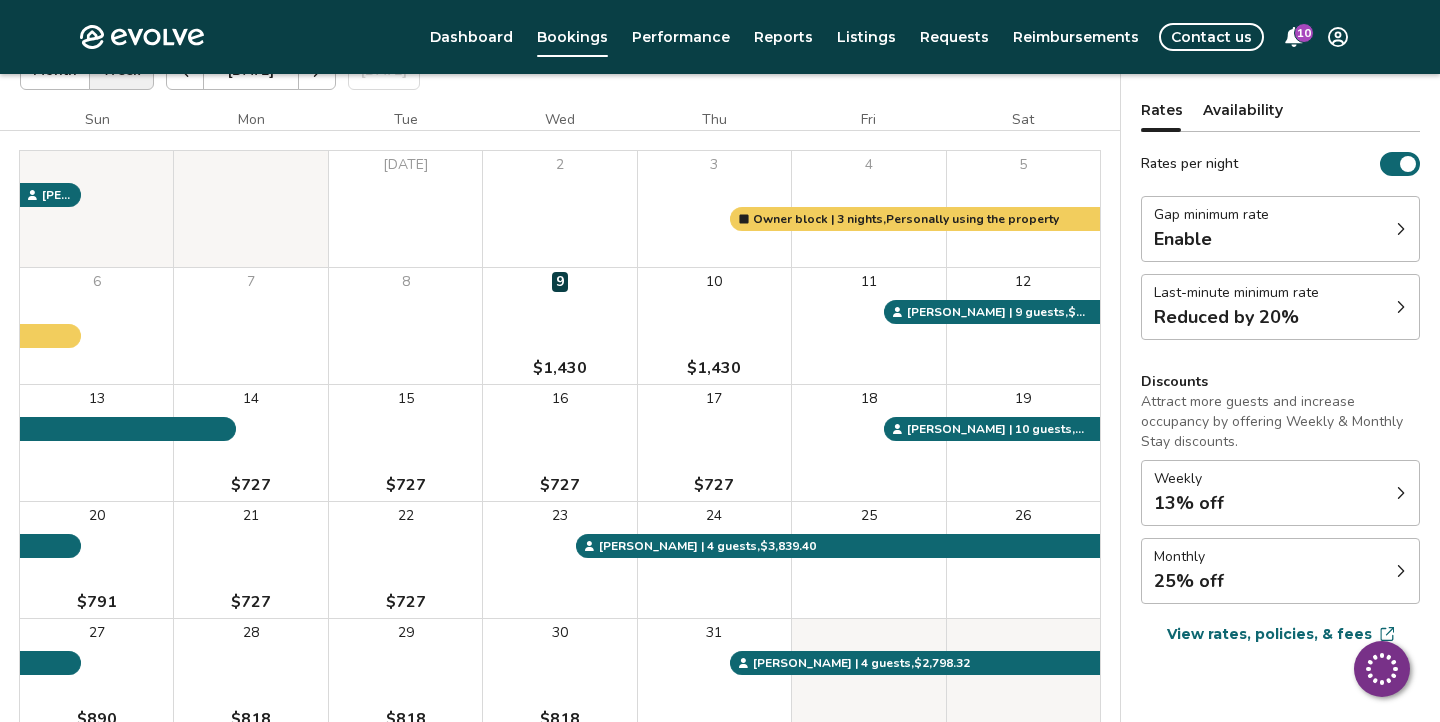 click on "View rates, policies, & fees" at bounding box center (1269, 634) 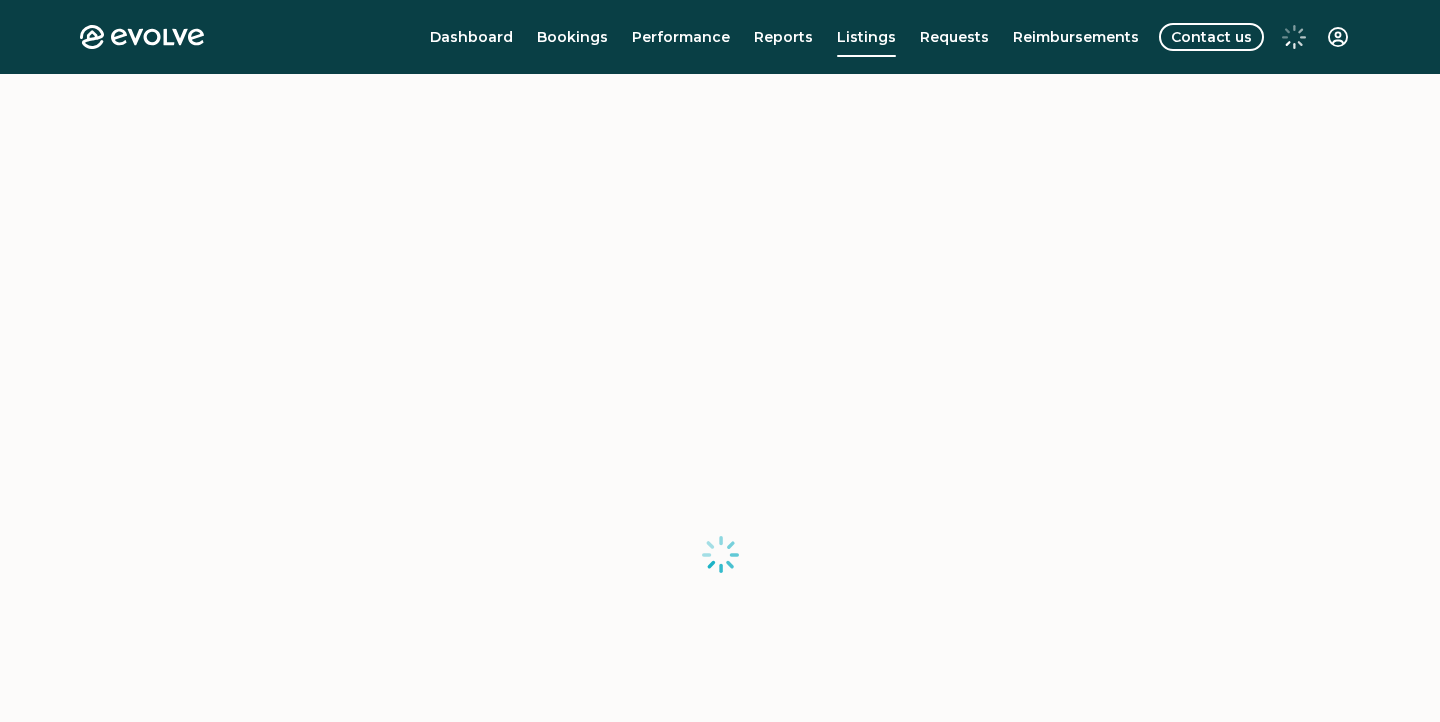 scroll, scrollTop: 0, scrollLeft: 0, axis: both 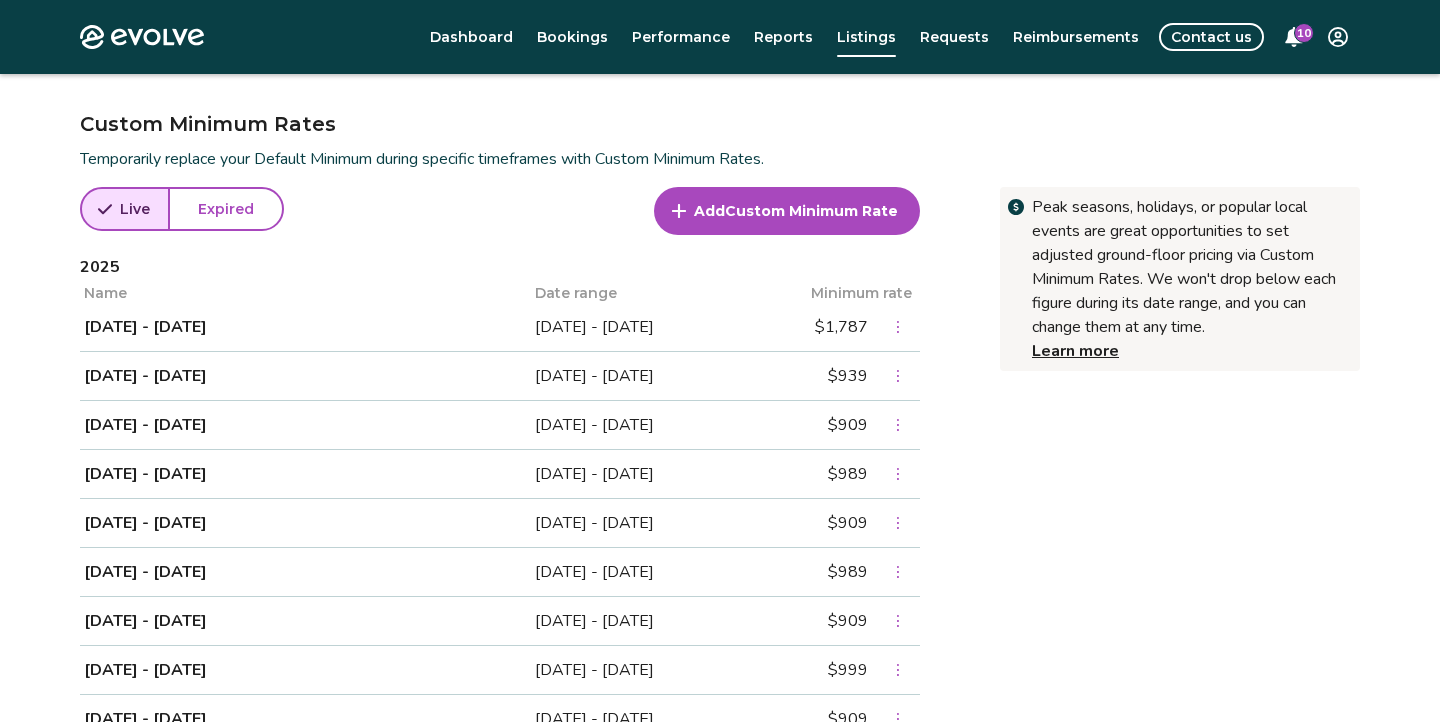 click on "$909" at bounding box center (848, 425) 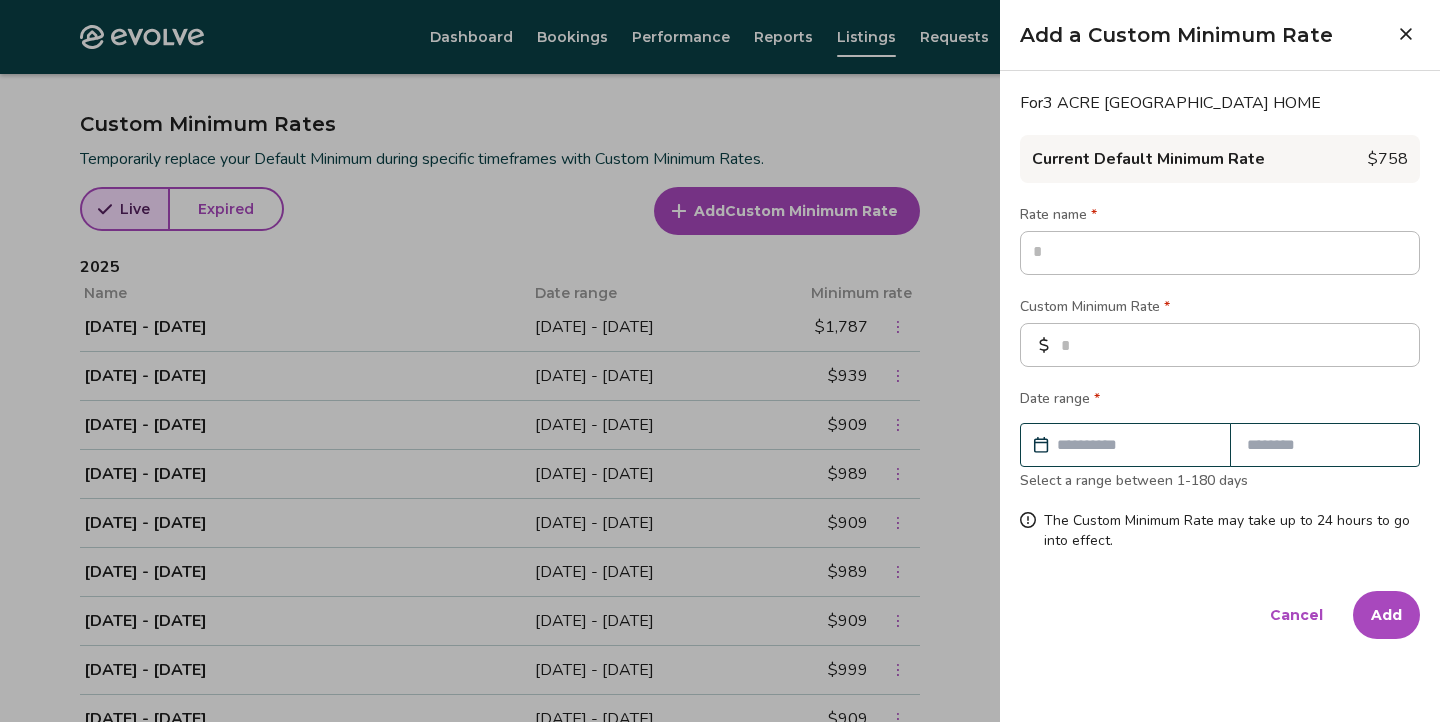 type on "*" 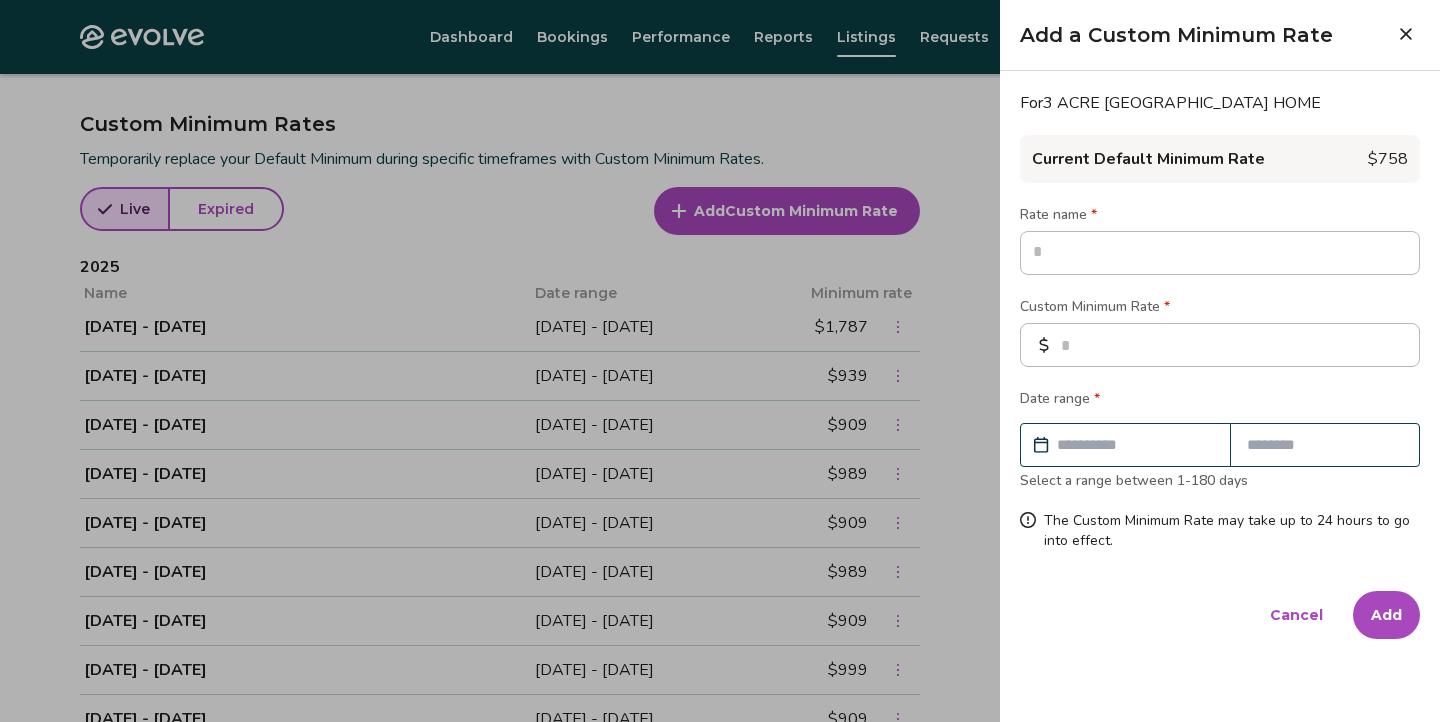 type on "*" 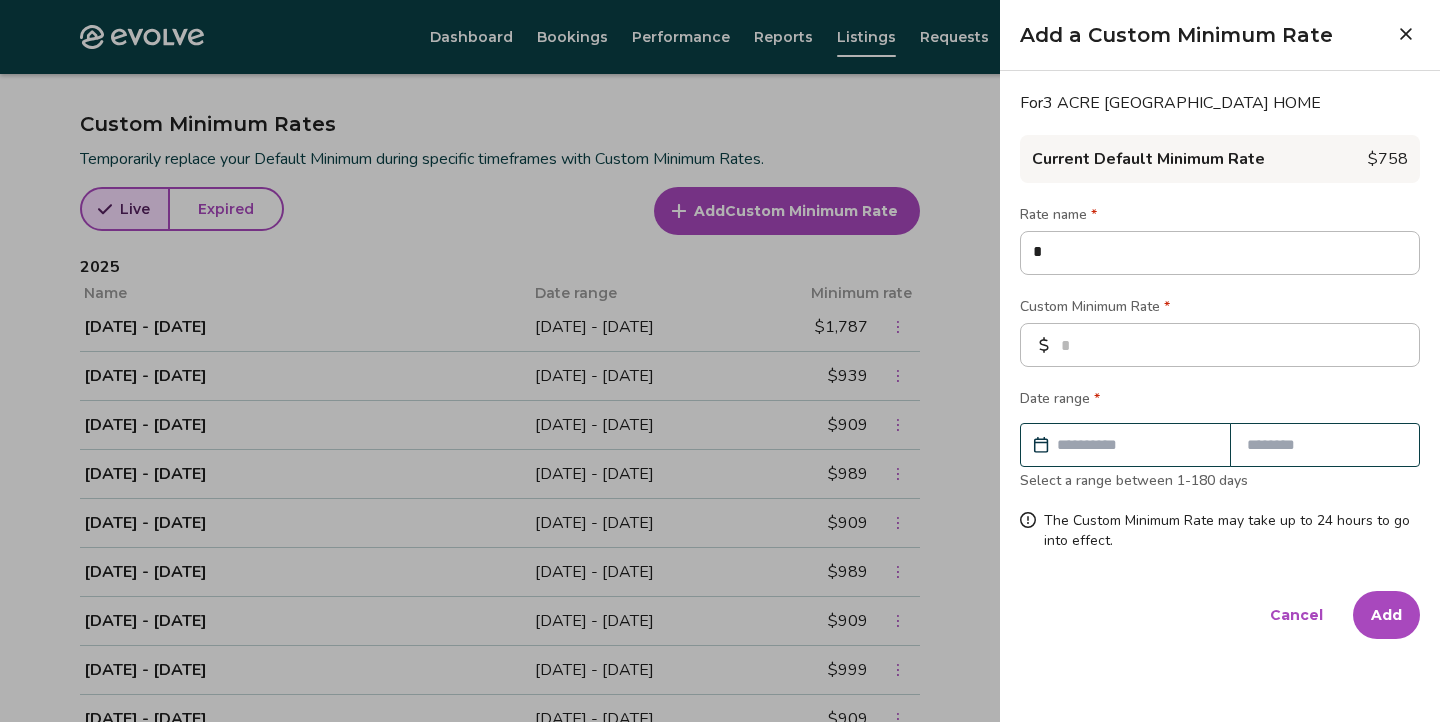 type on "**" 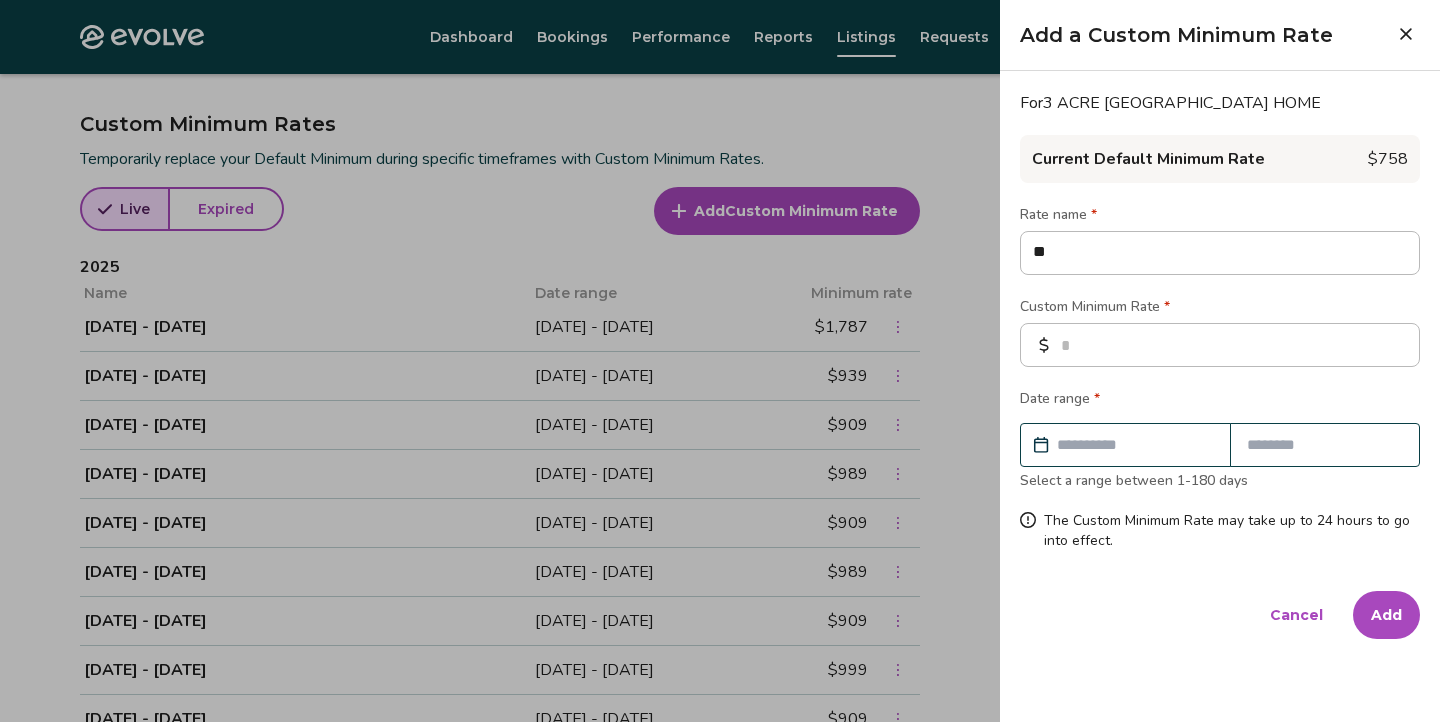 type on "***" 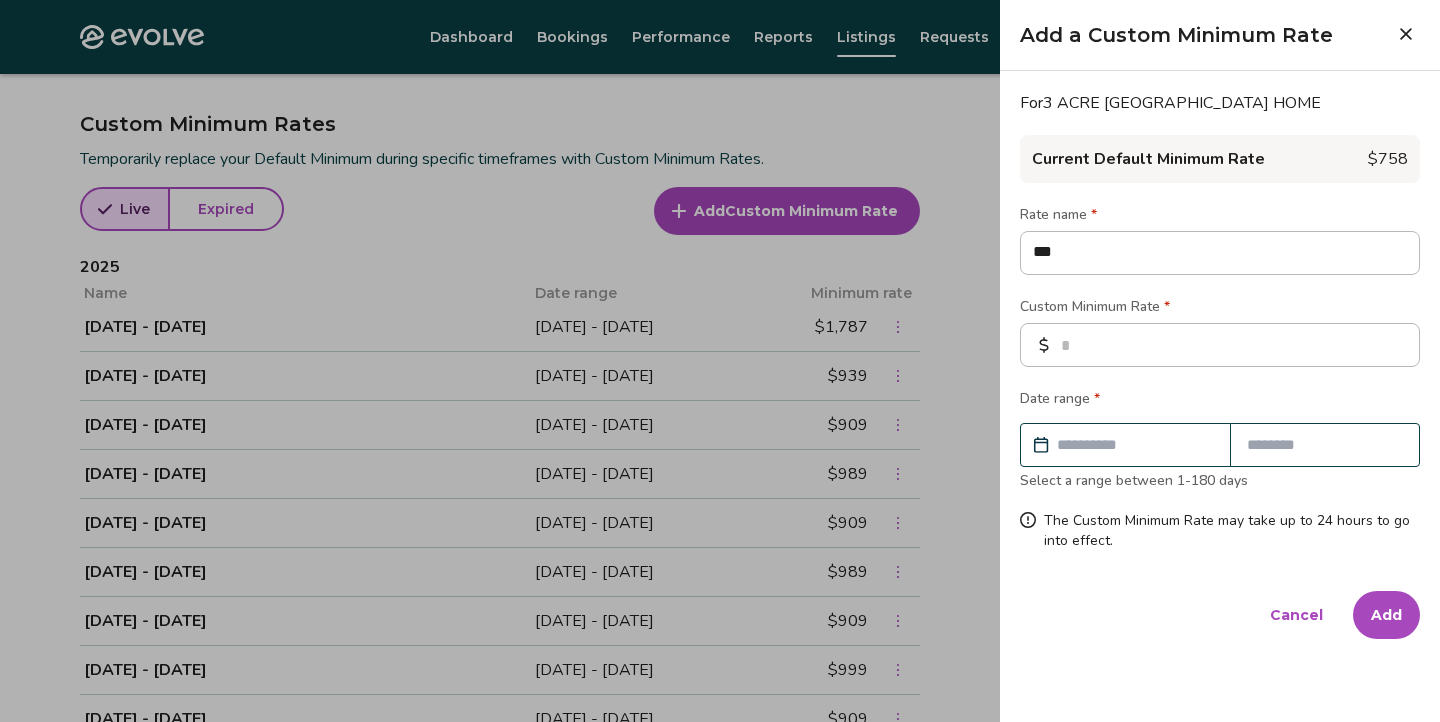 type on "****" 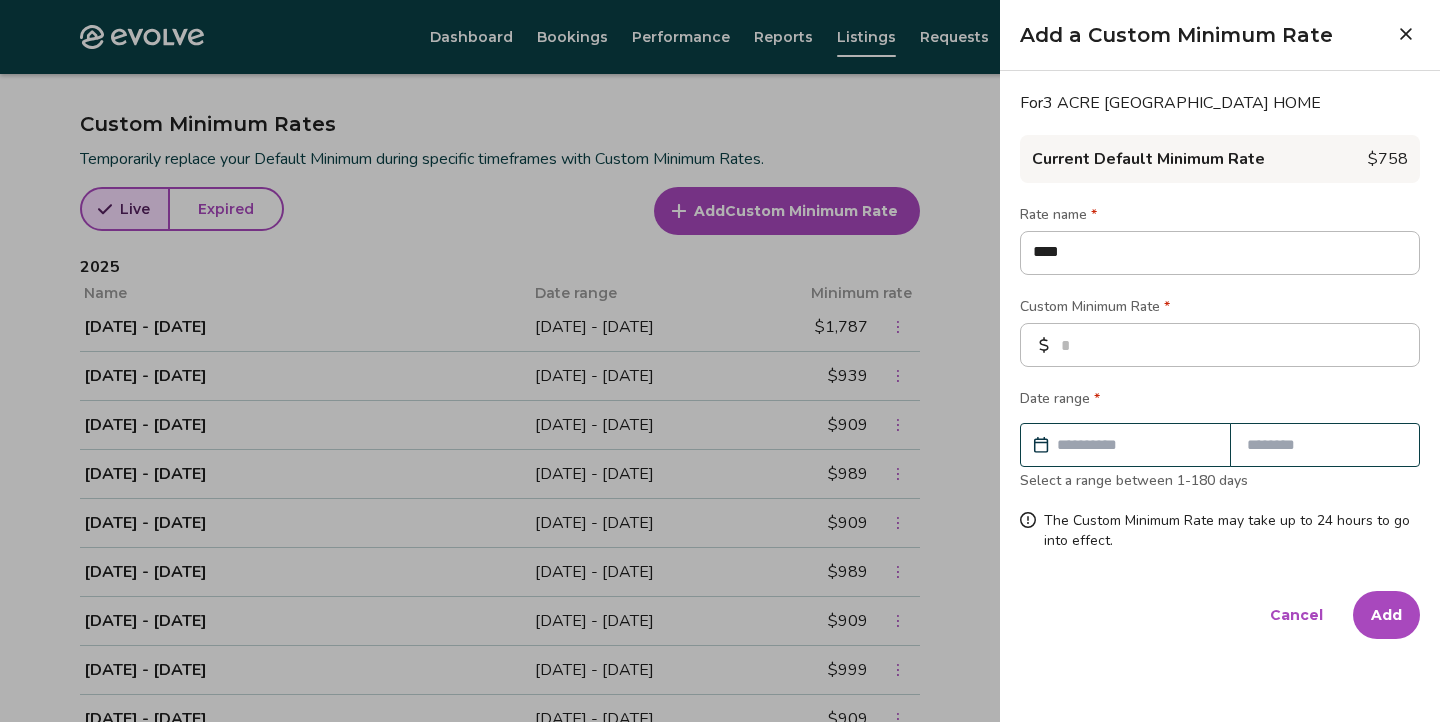 type on "*****" 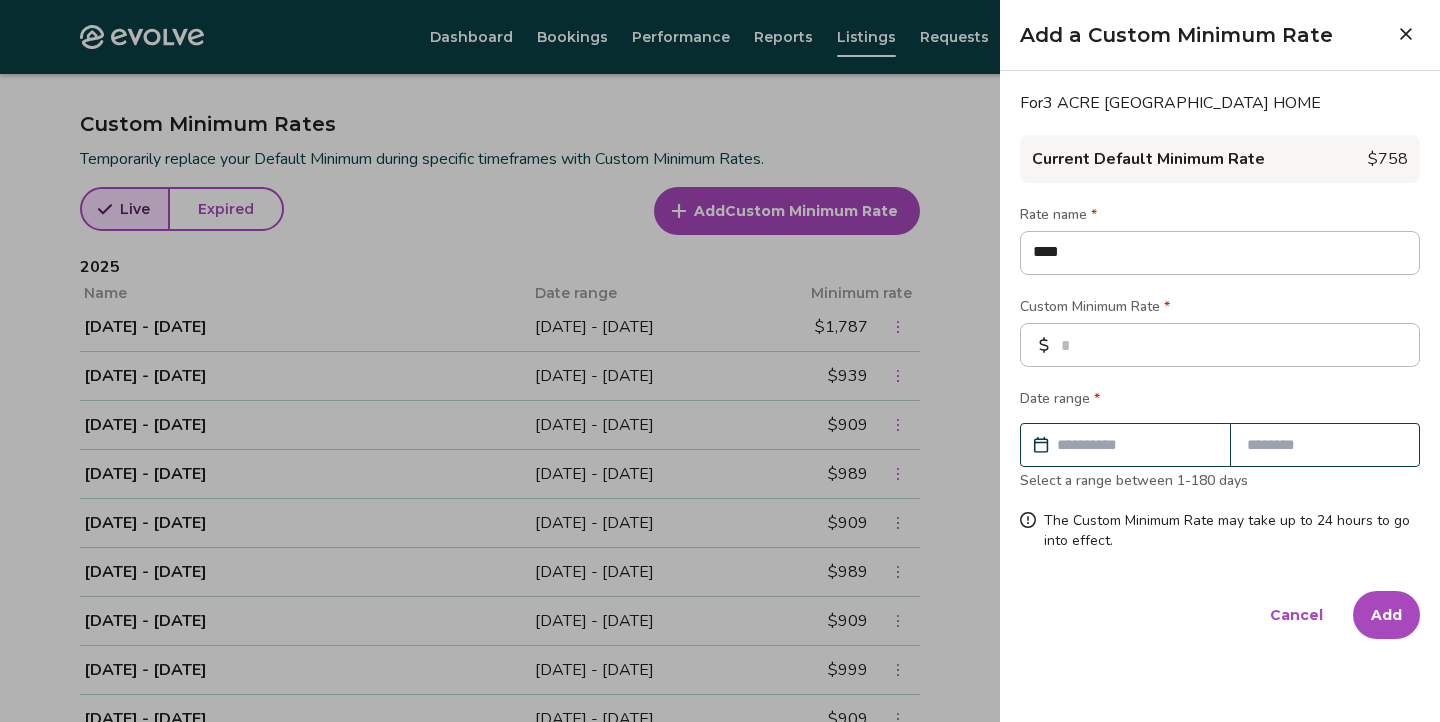 type on "*" 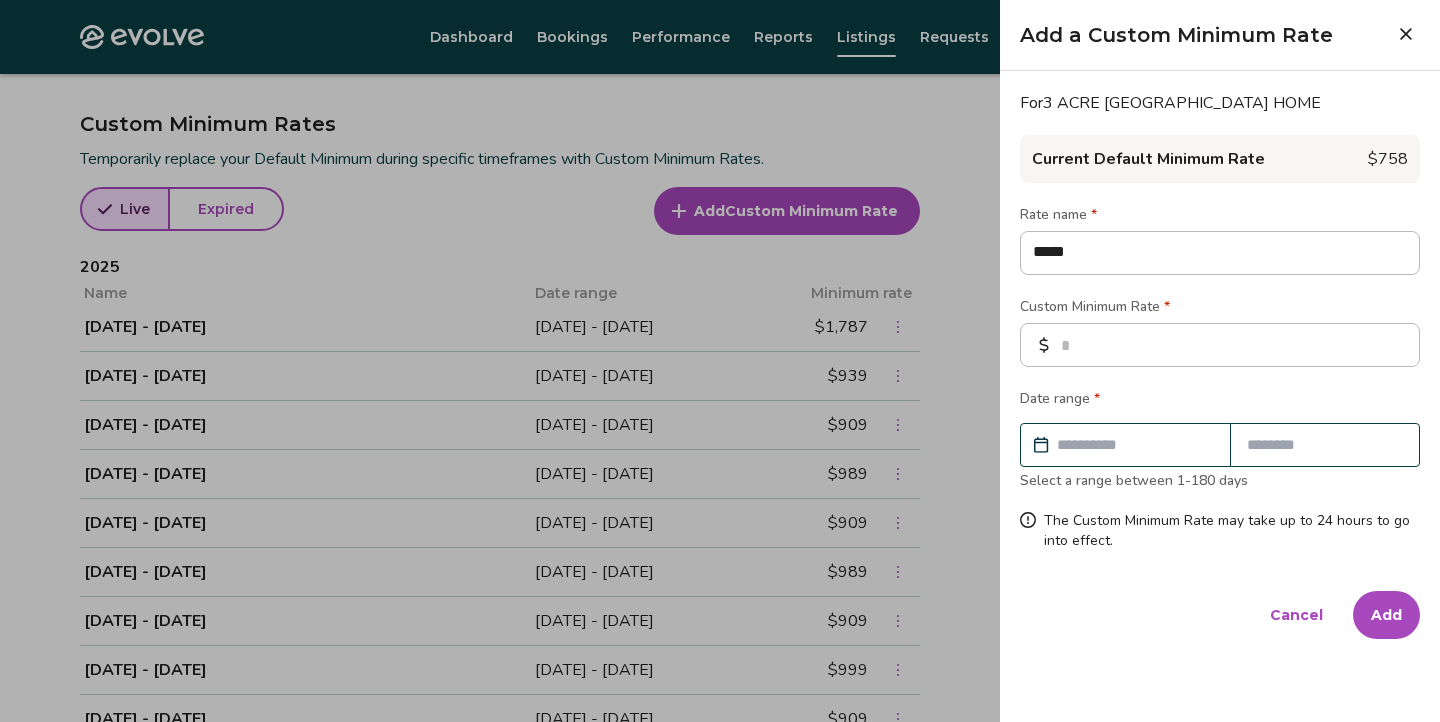 type on "******" 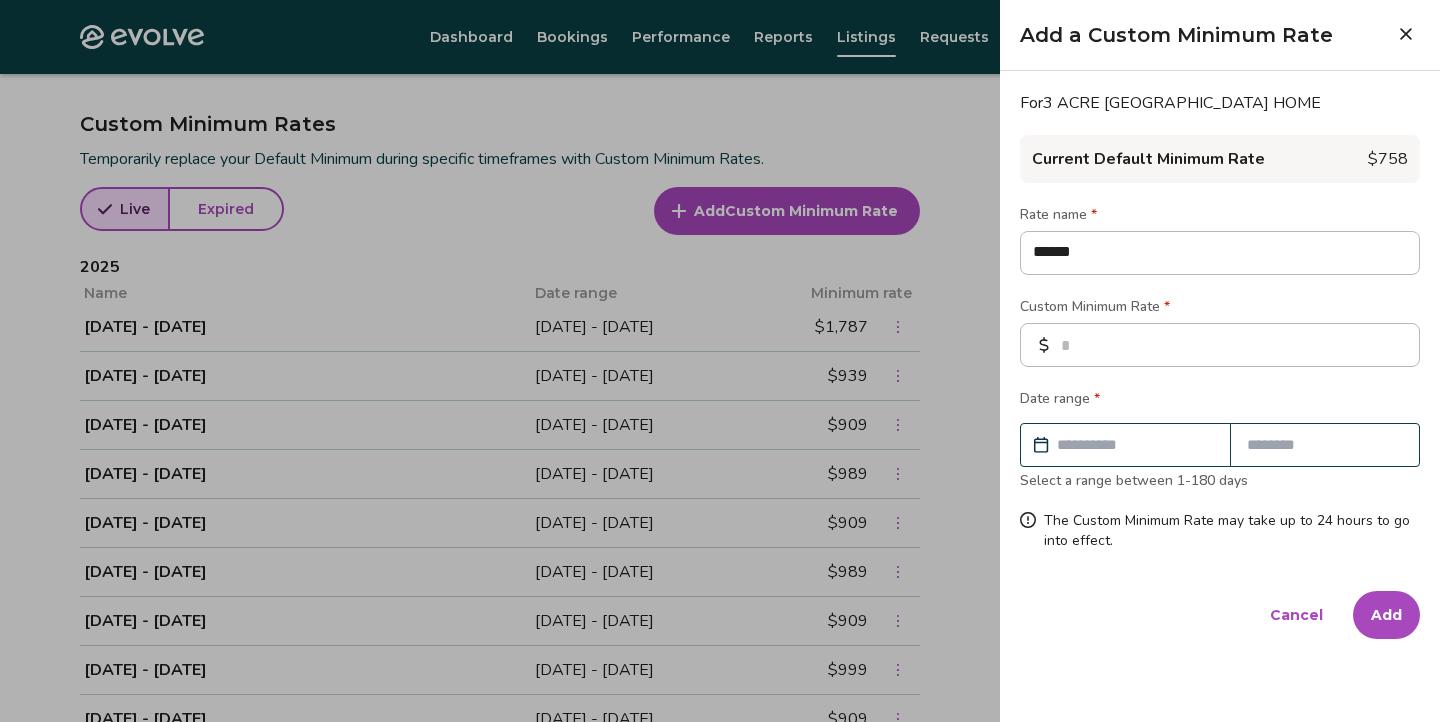 type on "******" 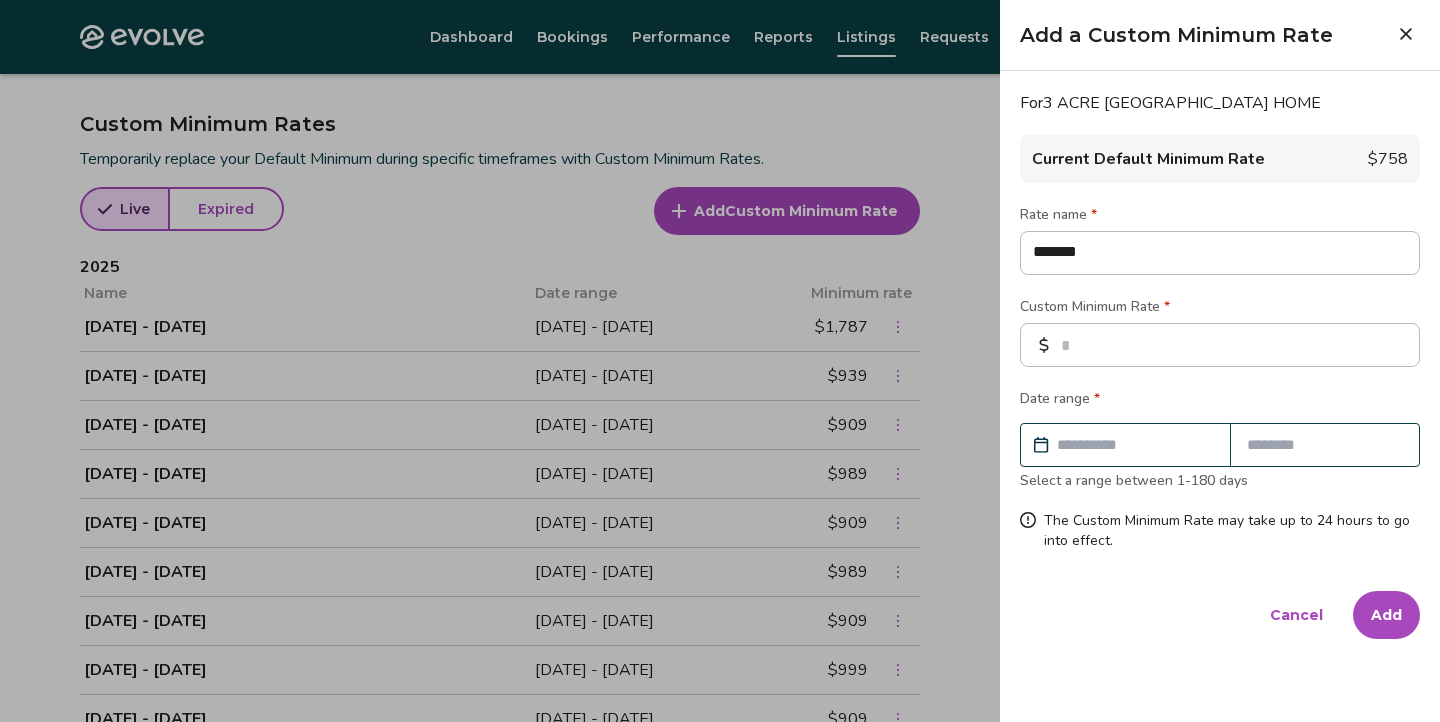 type on "********" 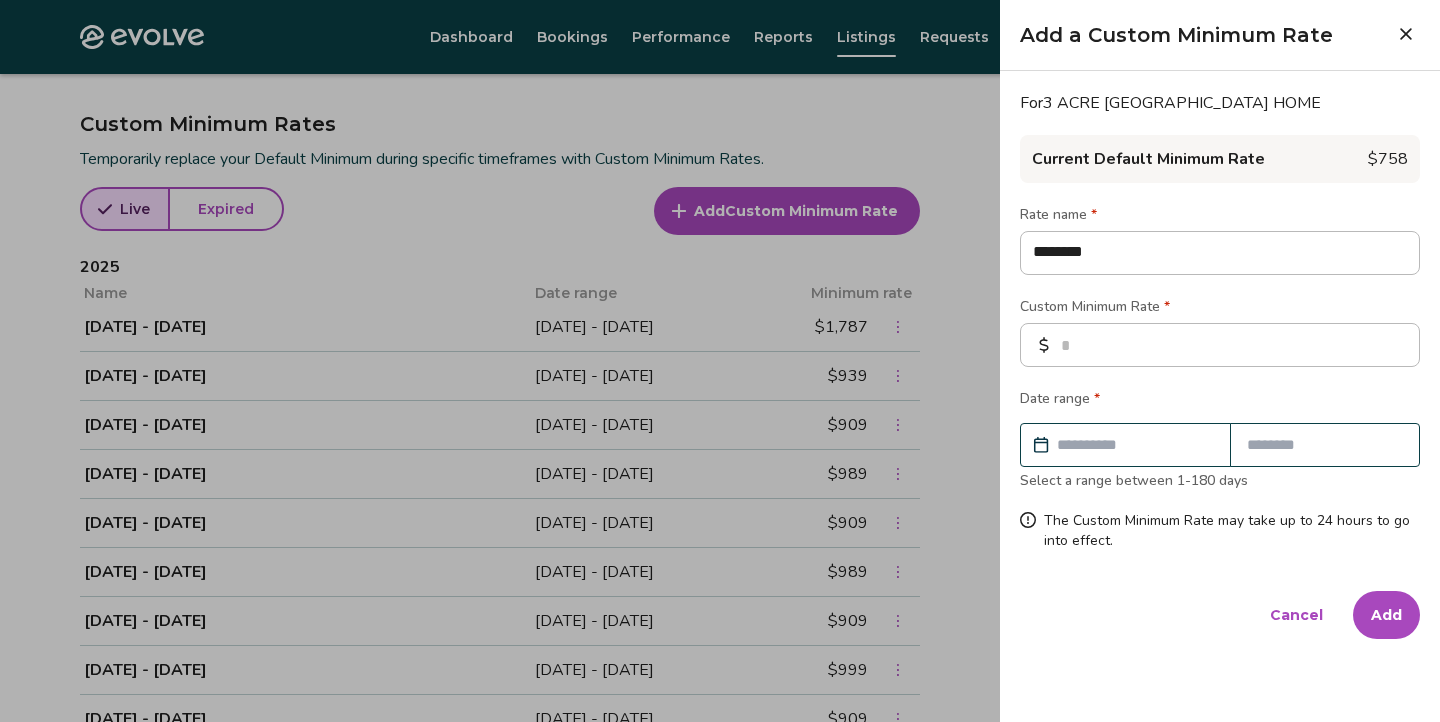 type on "*********" 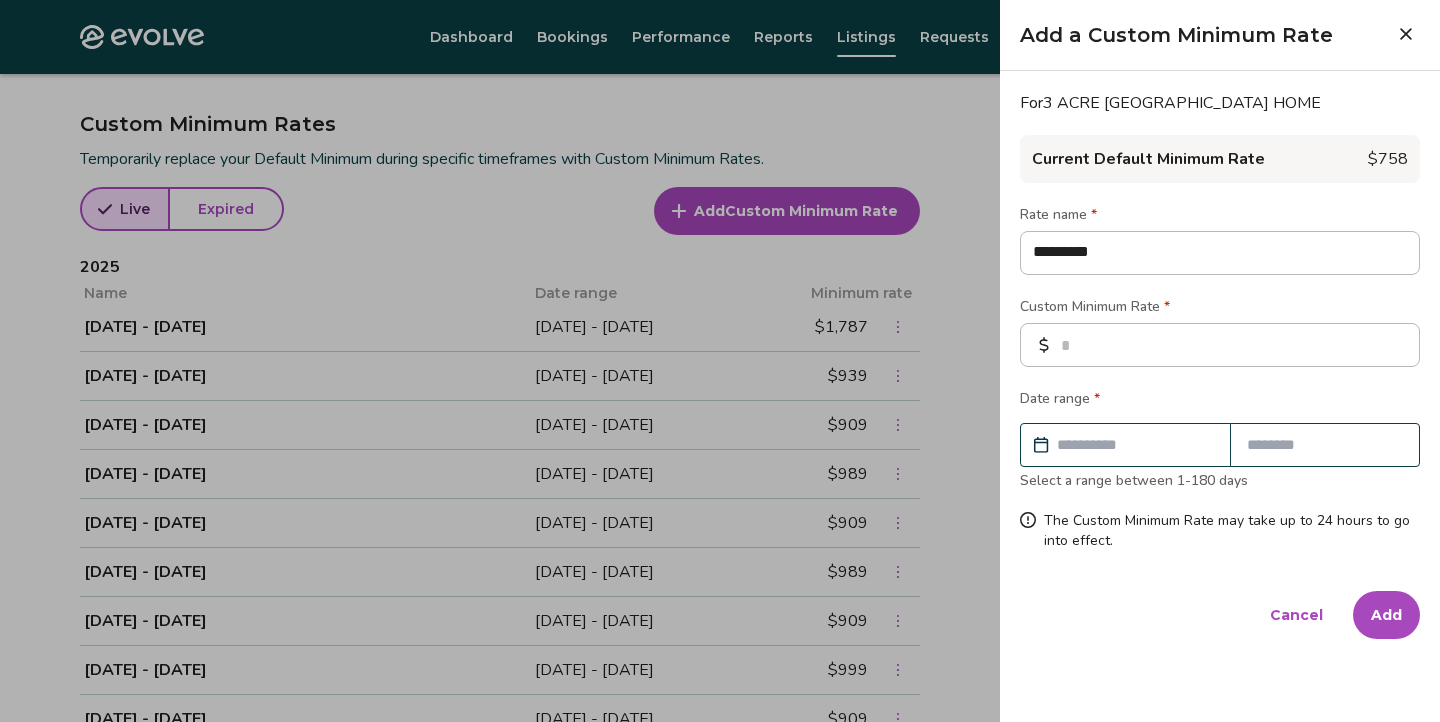 type on "**********" 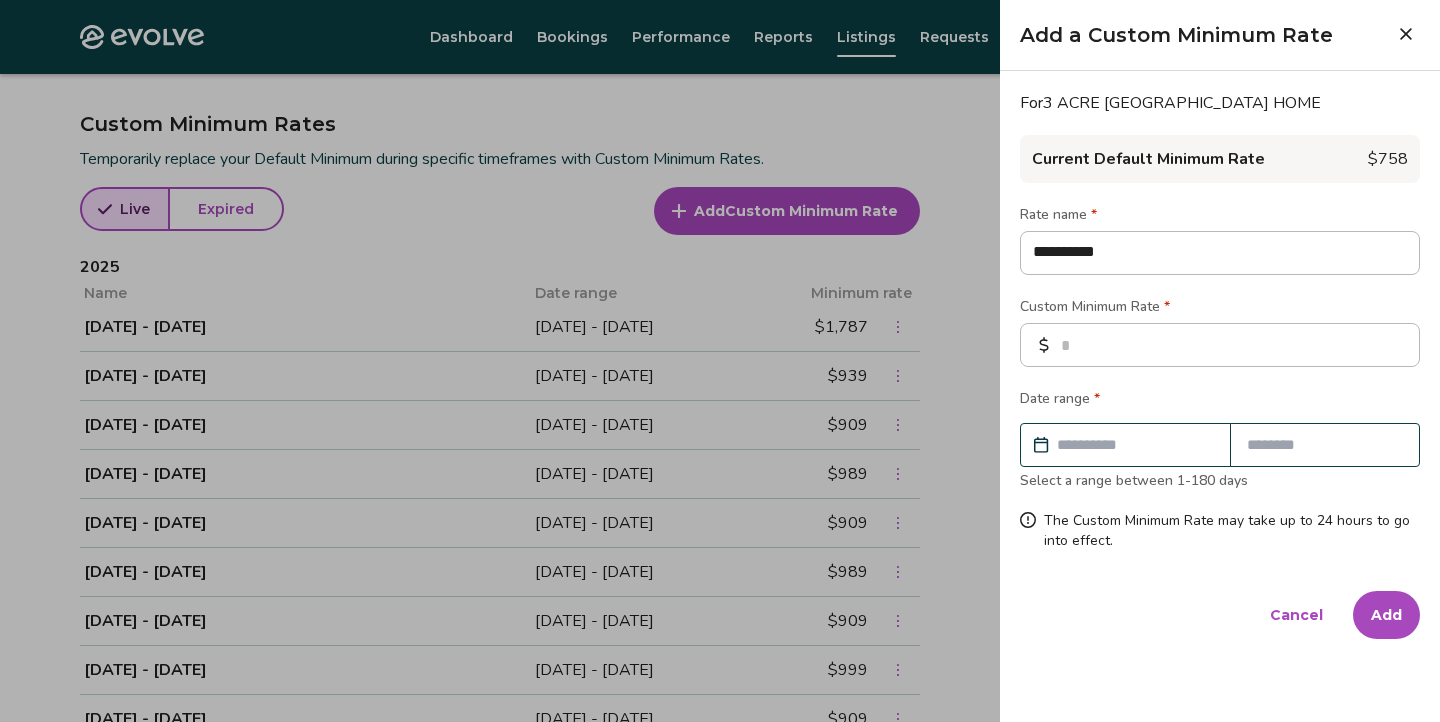 type on "**********" 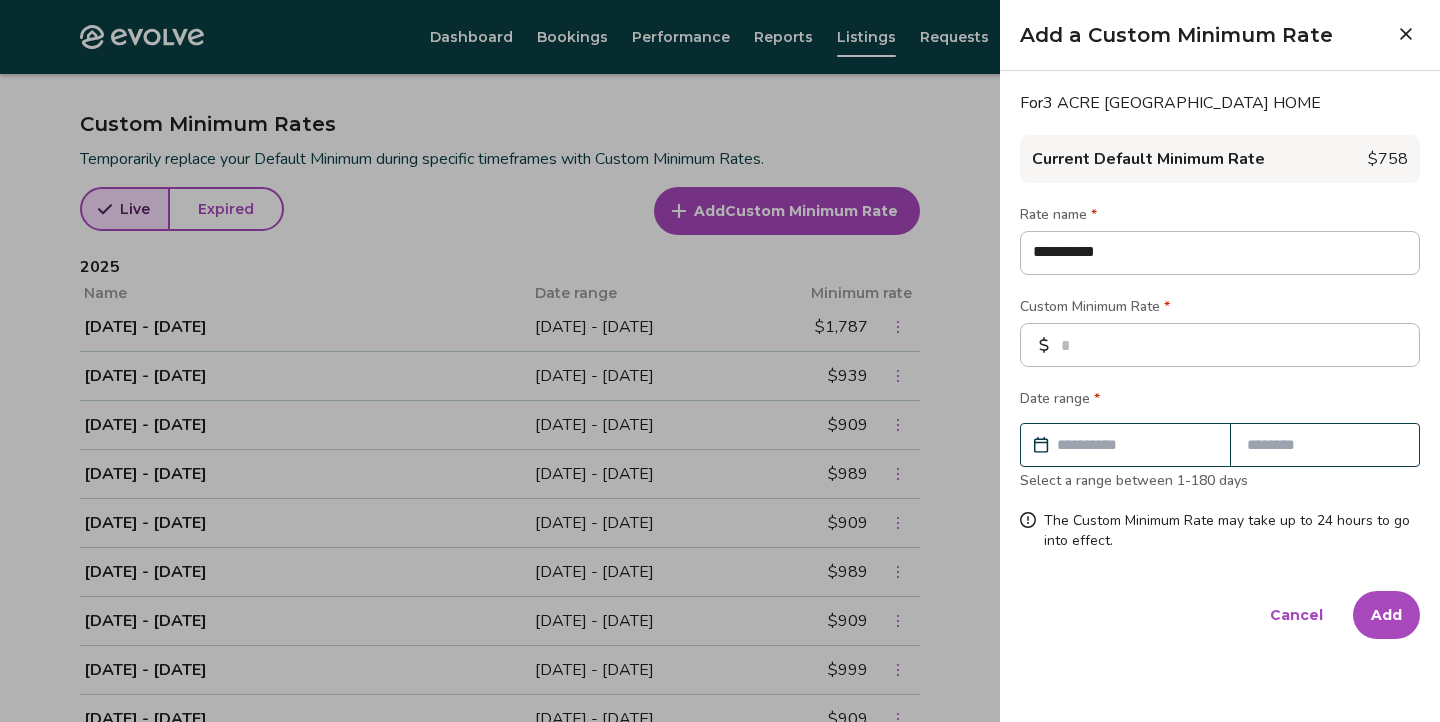 type on "*" 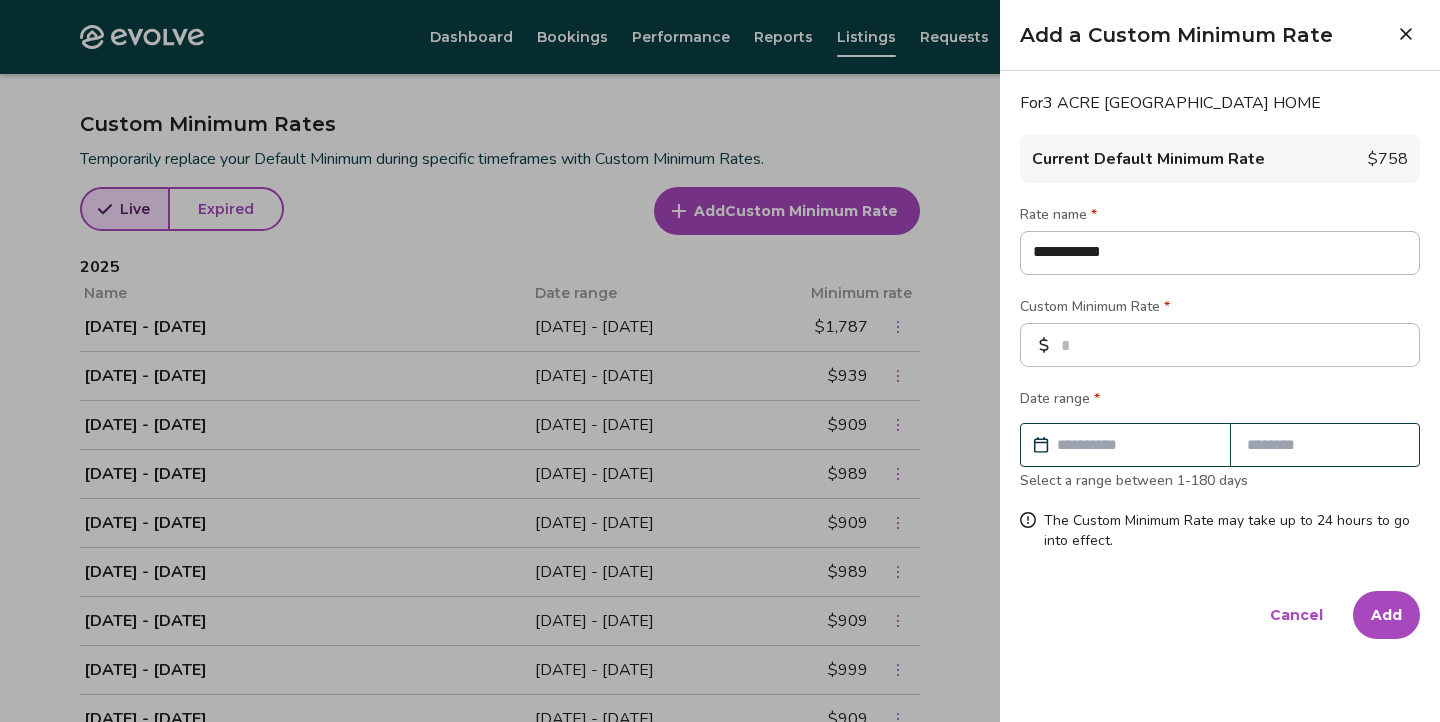 type on "**********" 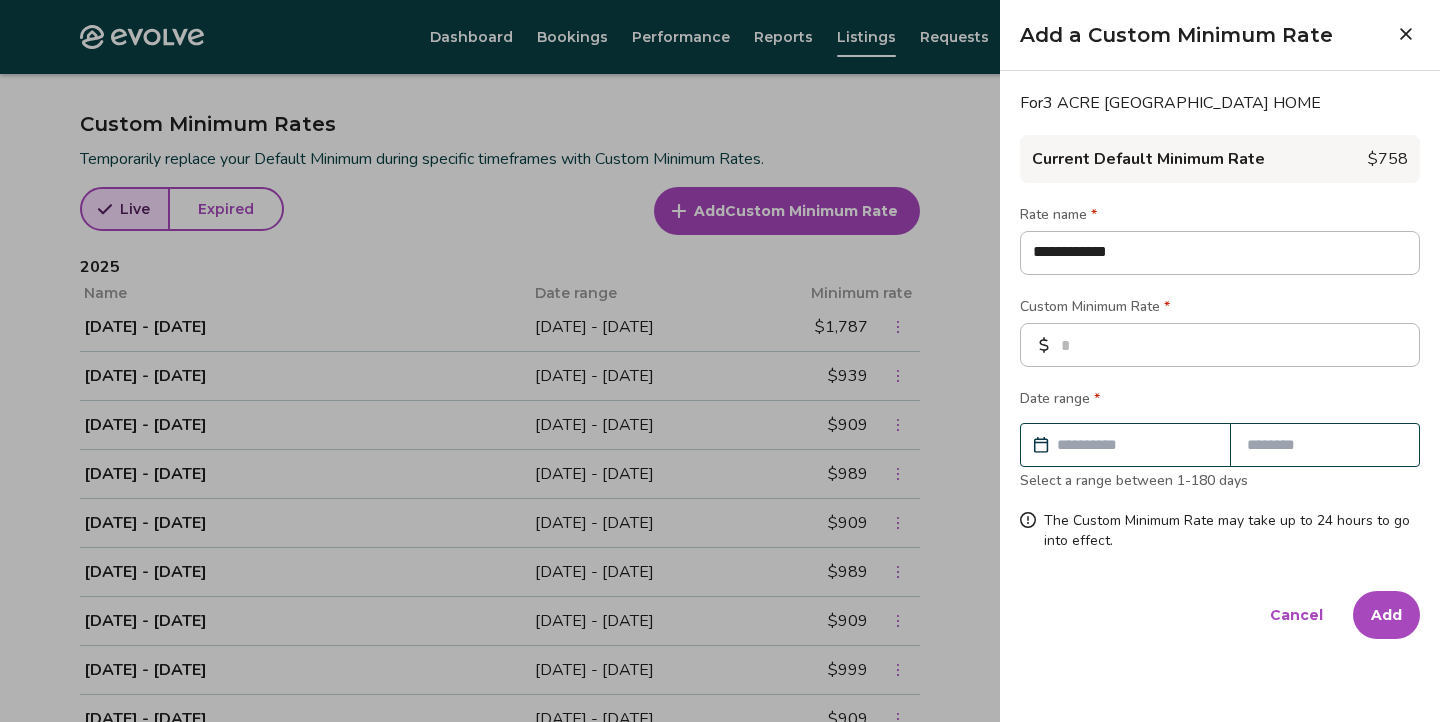 type on "**********" 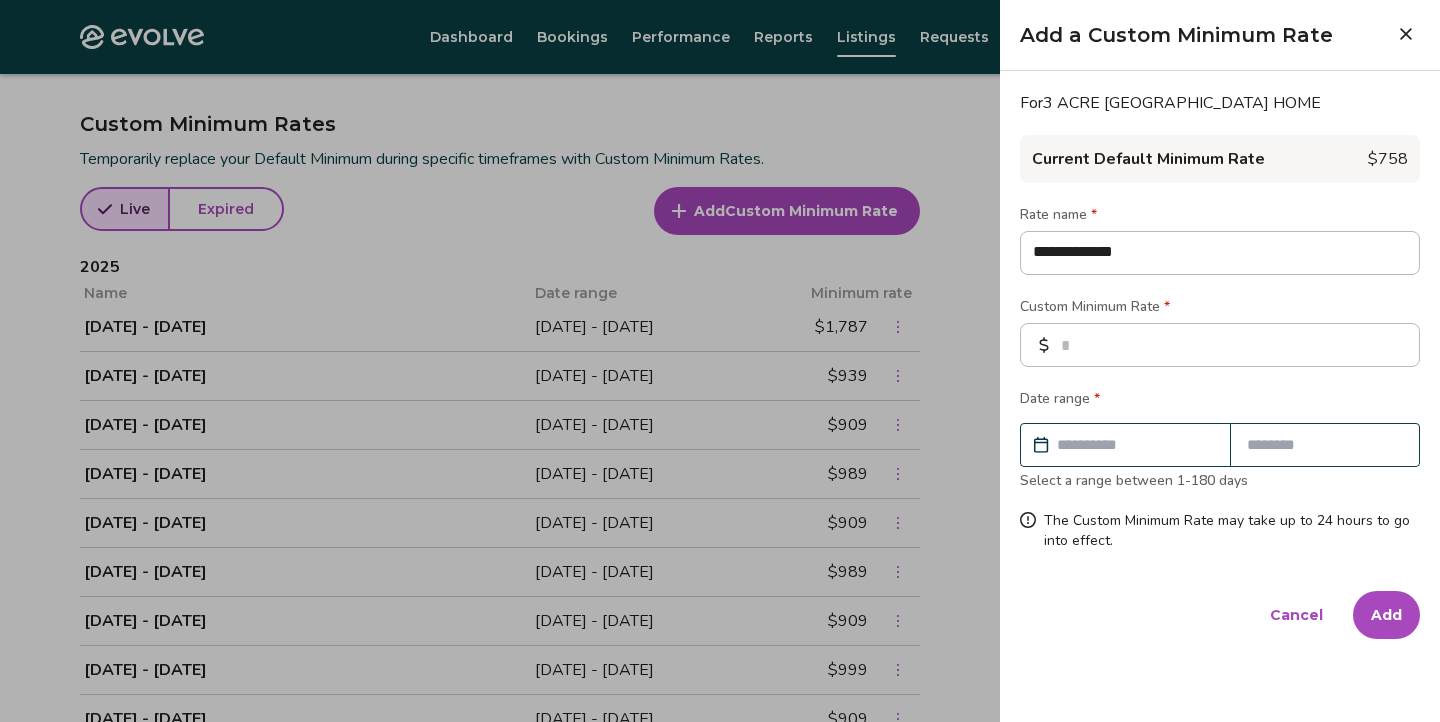 type on "**********" 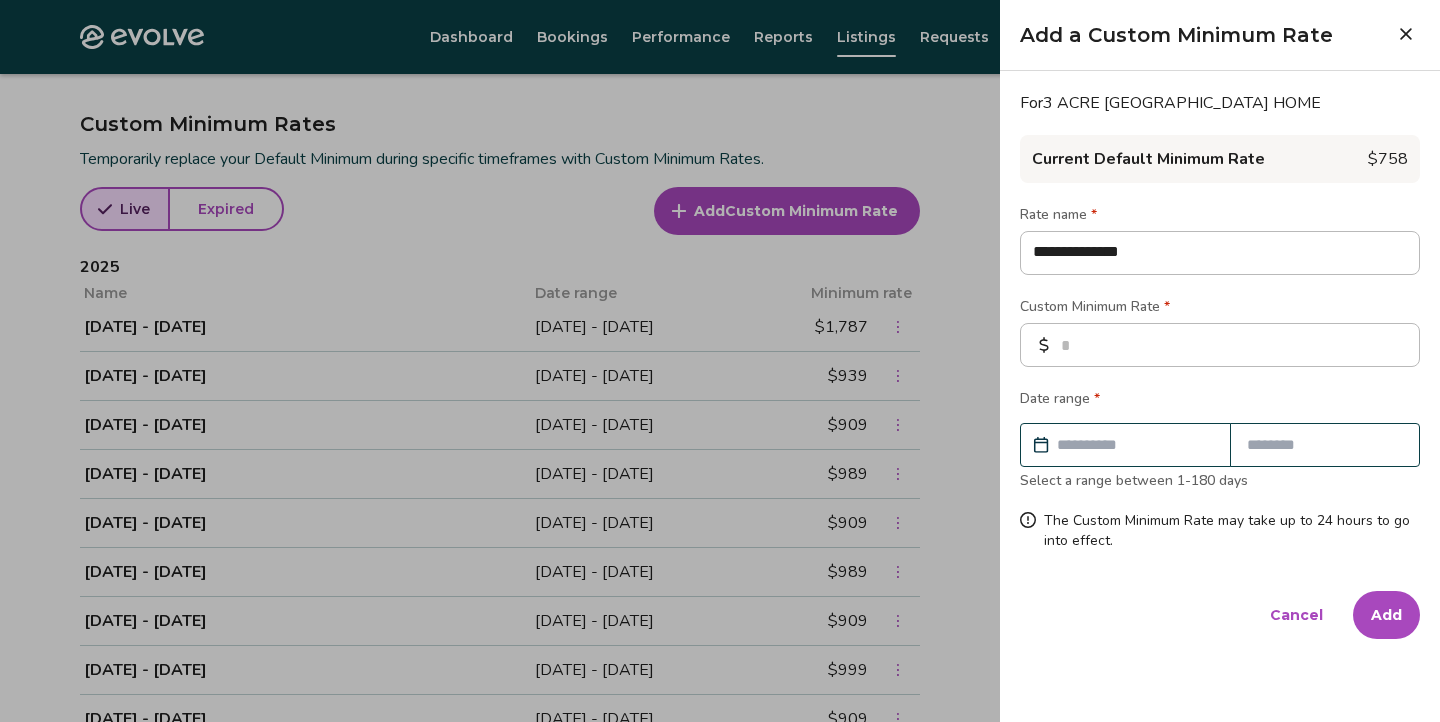 type on "**********" 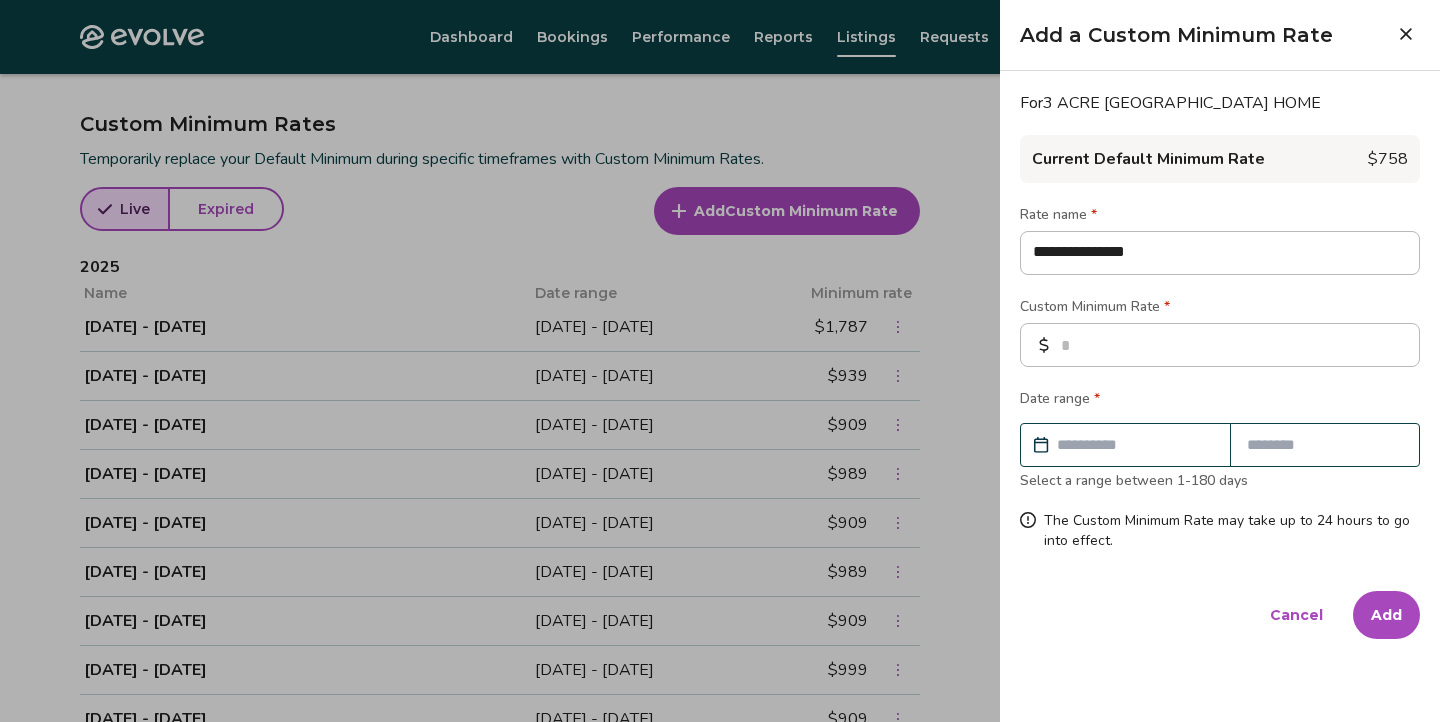 type on "**********" 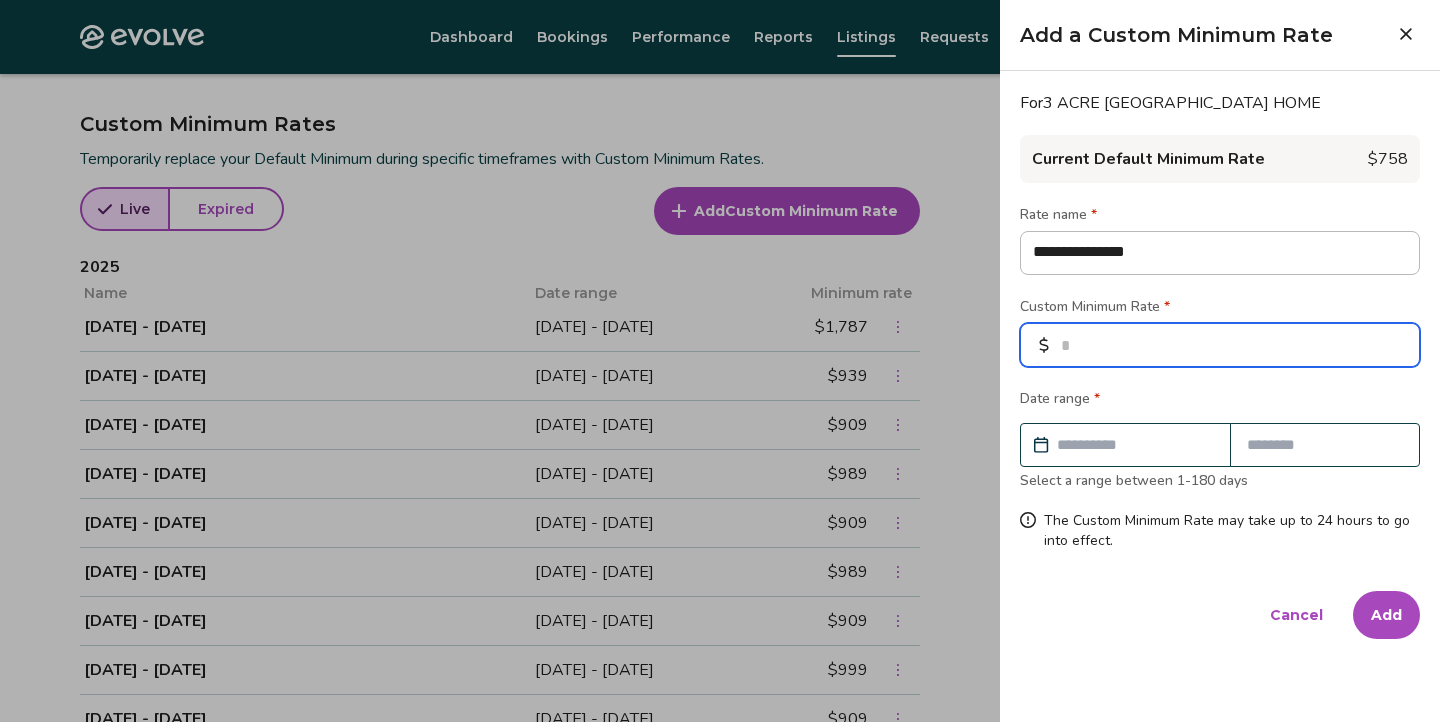 click at bounding box center (1220, 345) 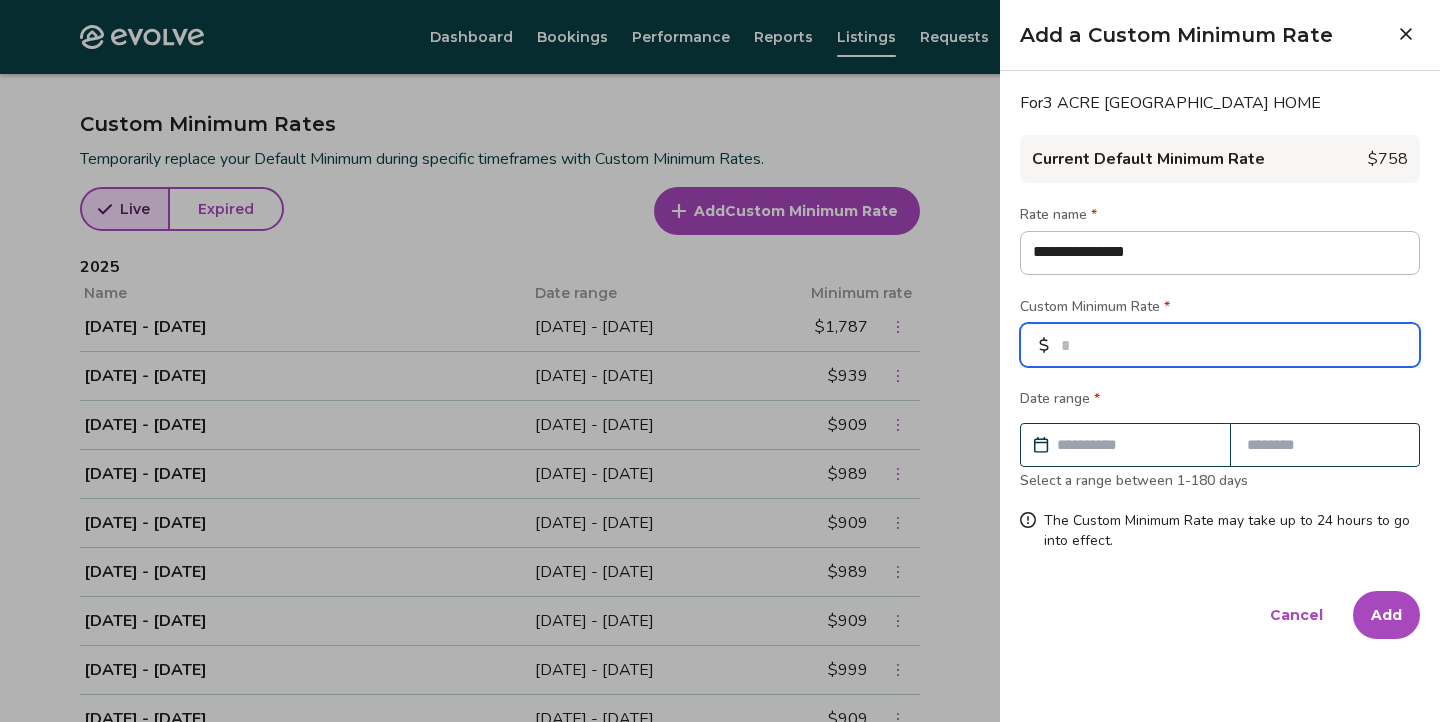 type on "*" 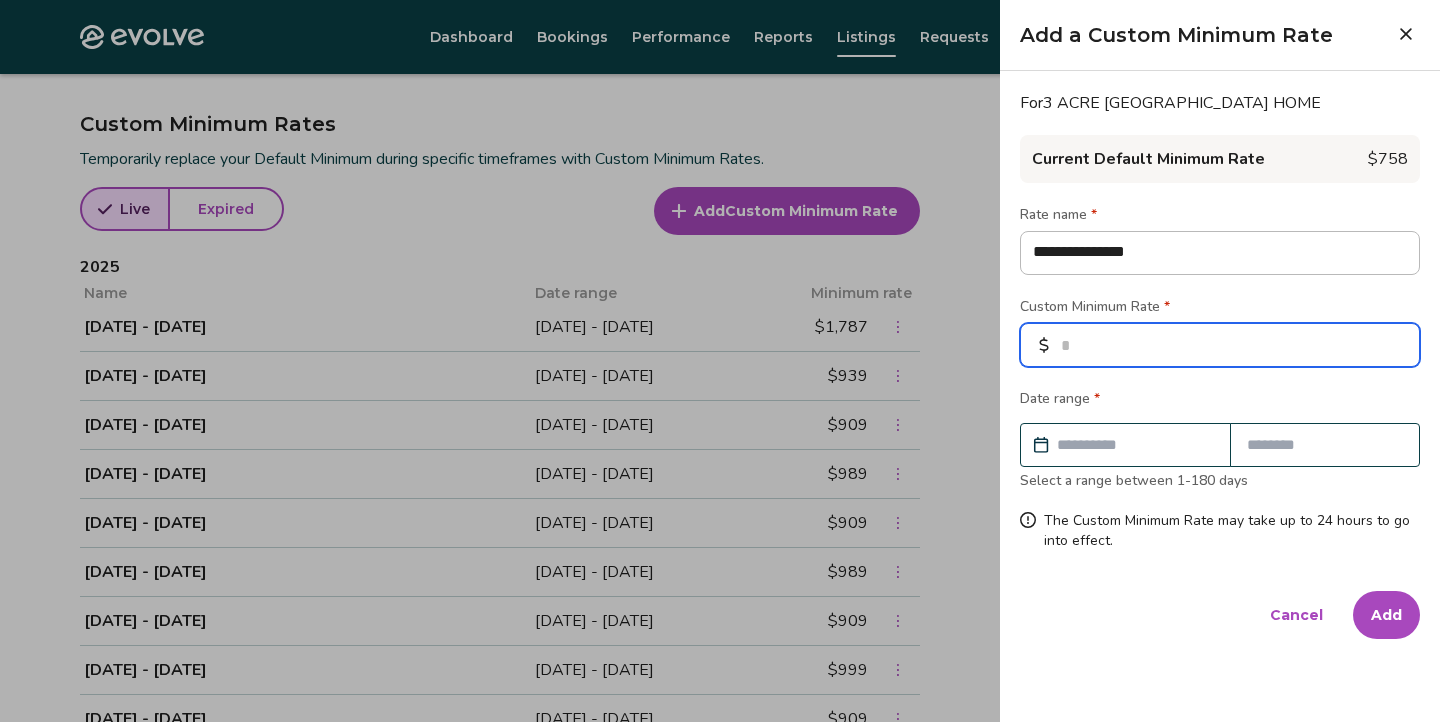 type on "*" 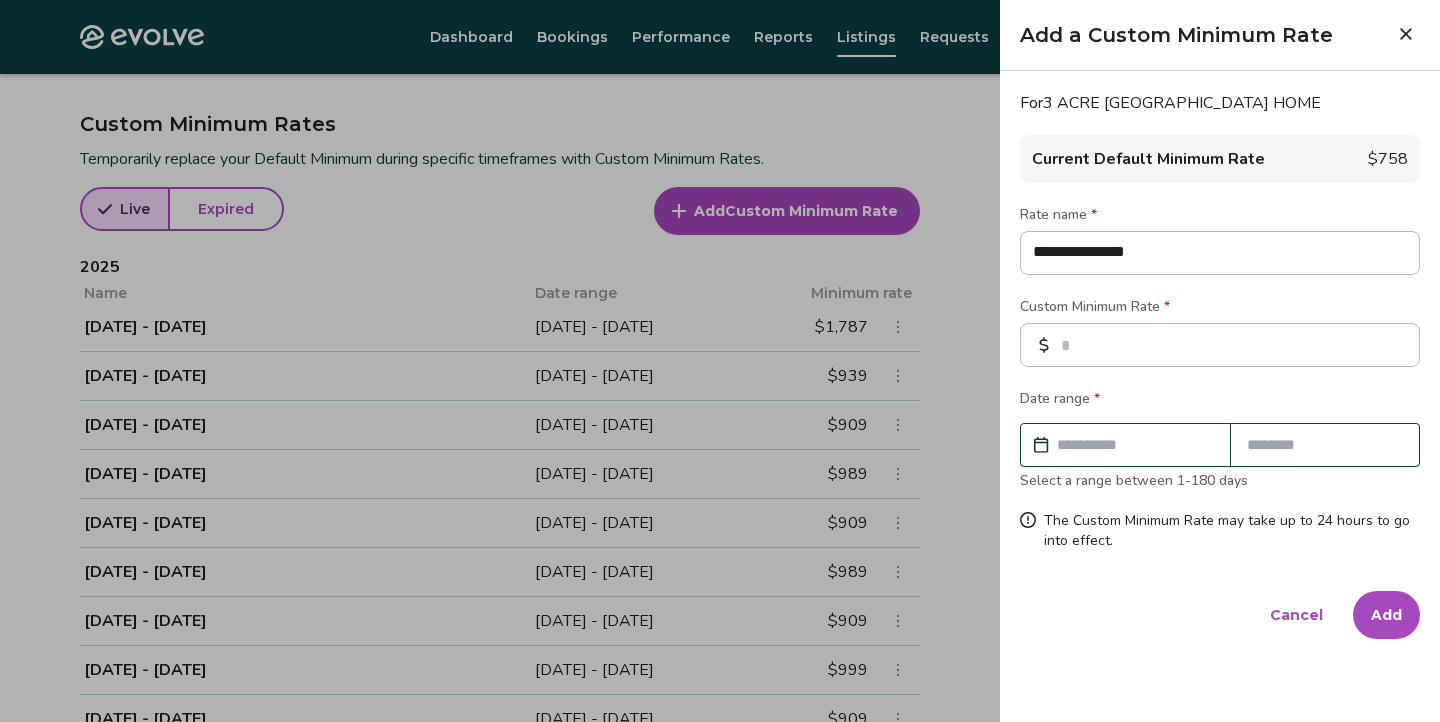 click at bounding box center (1135, 445) 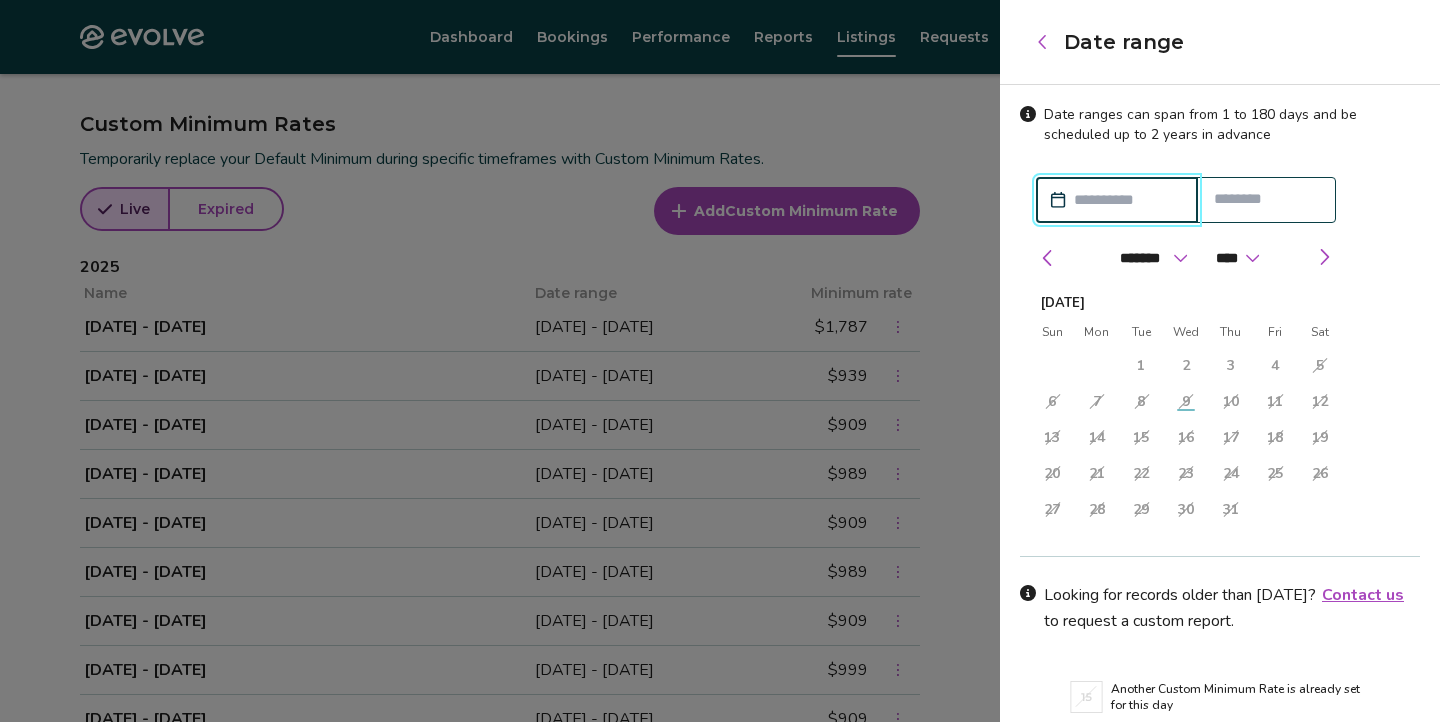 click at bounding box center [1127, 200] 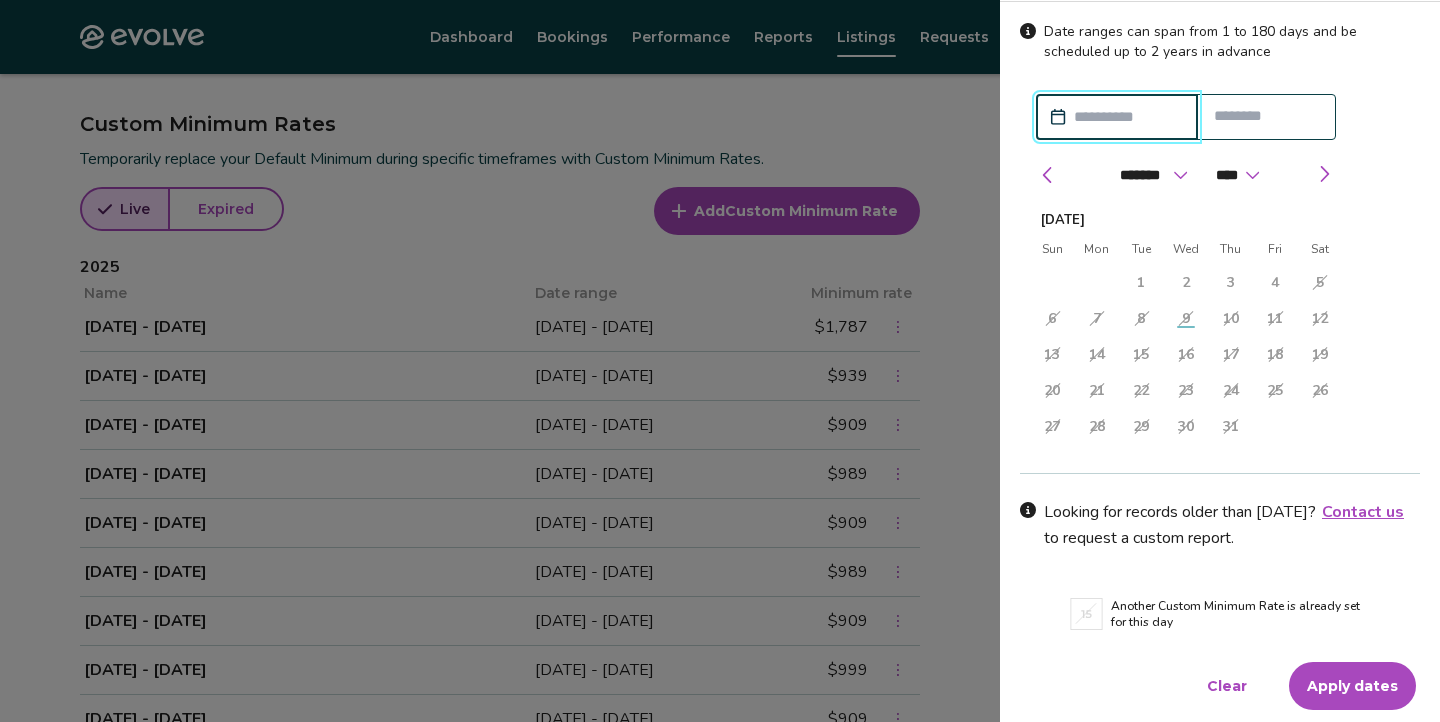 scroll, scrollTop: 82, scrollLeft: 0, axis: vertical 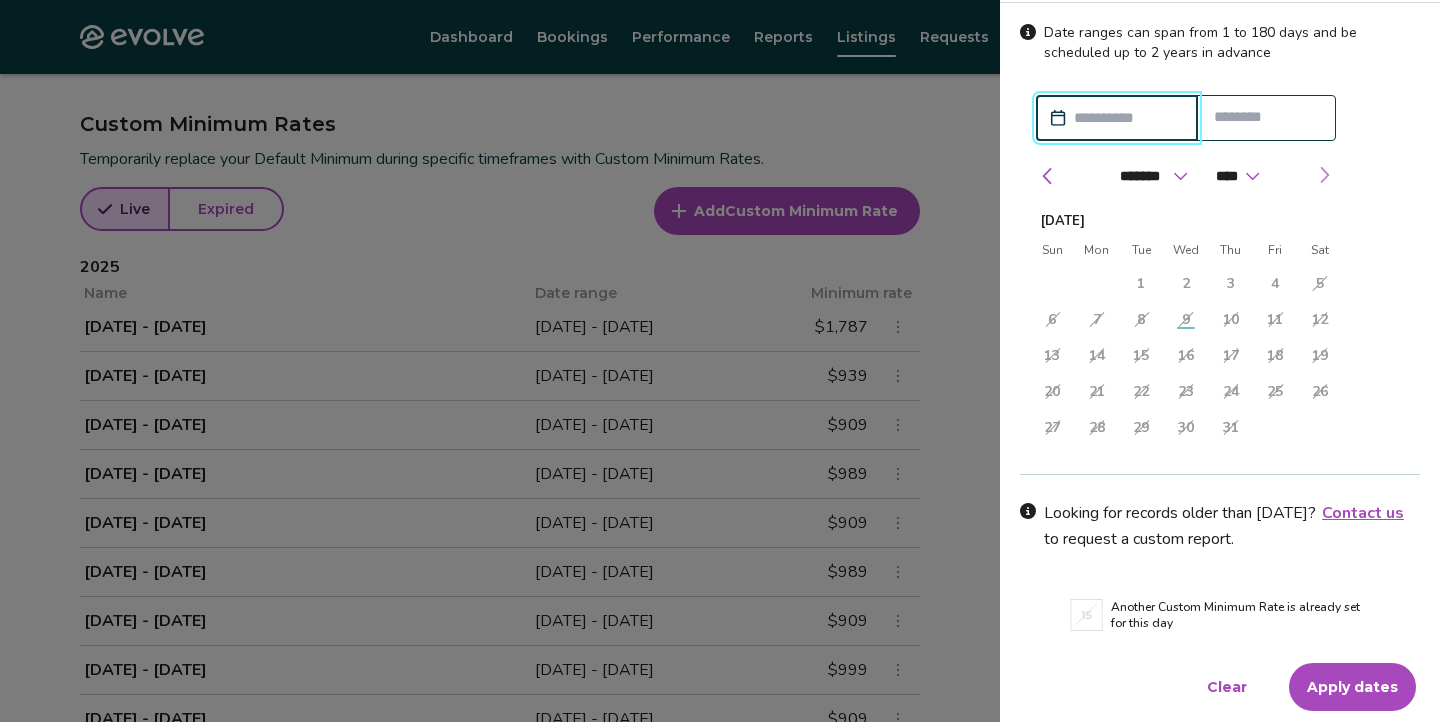 click at bounding box center [1324, 175] 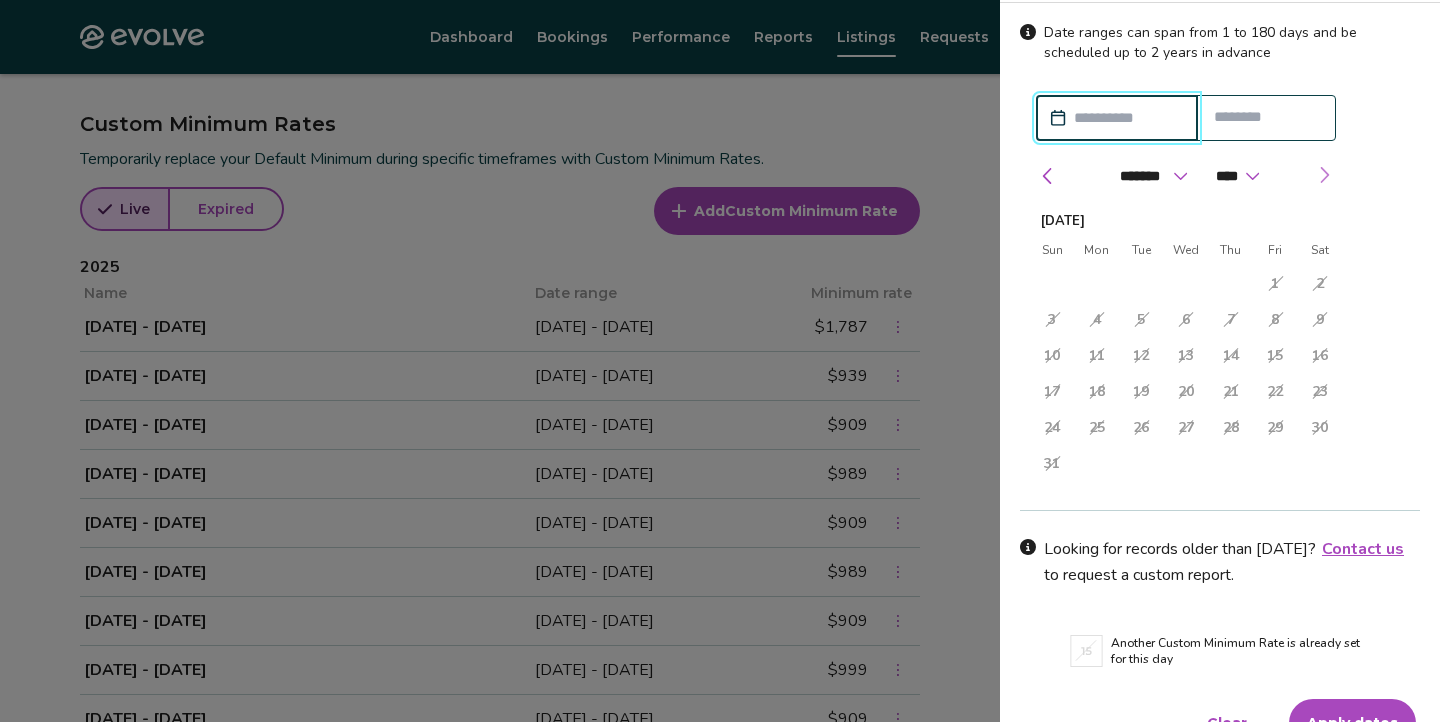 click at bounding box center [1324, 175] 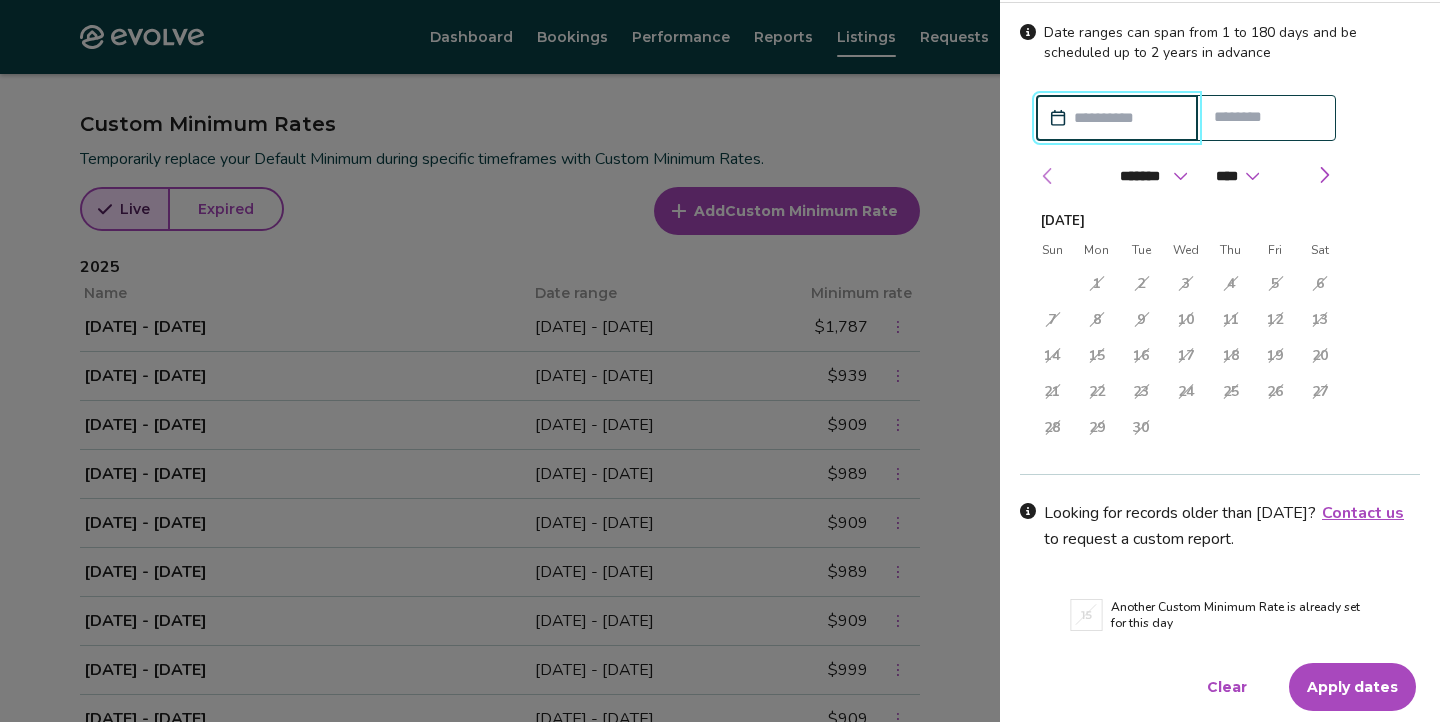click at bounding box center (1048, 176) 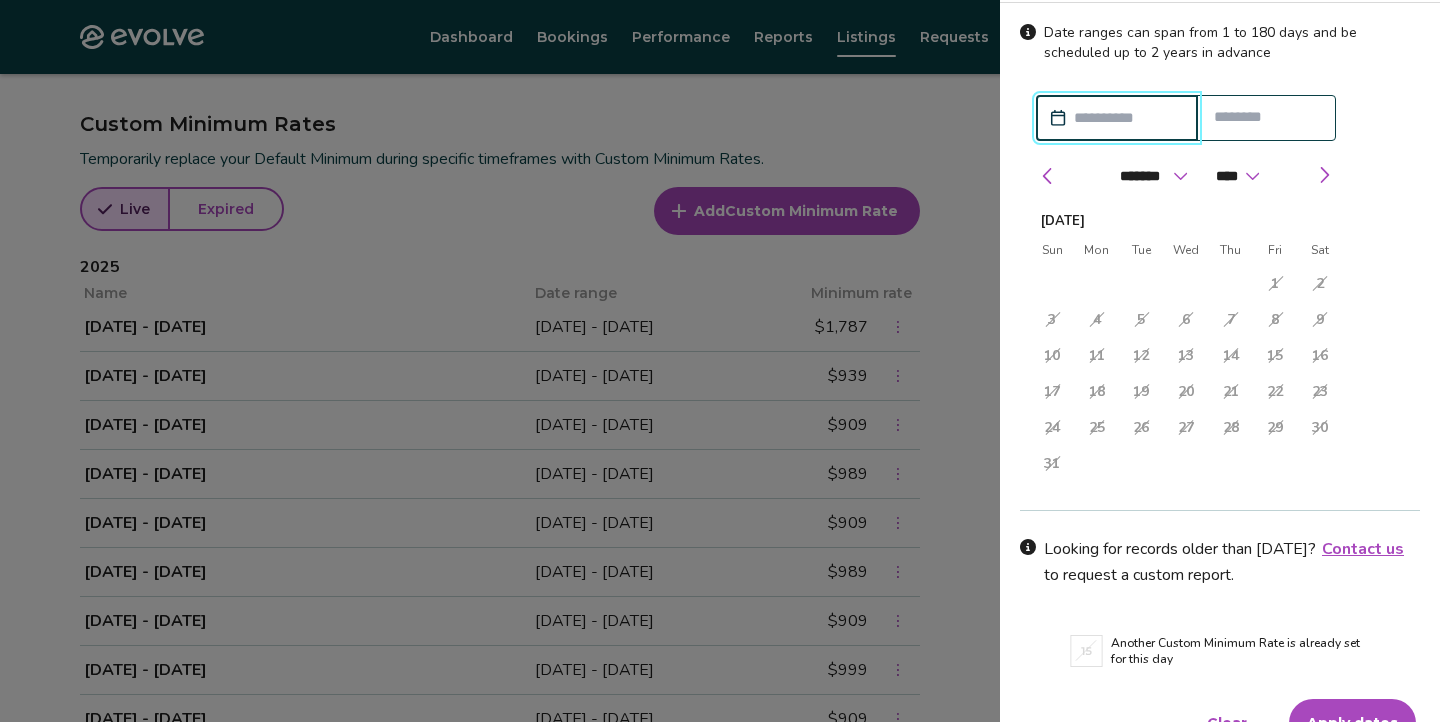 click at bounding box center (1127, 118) 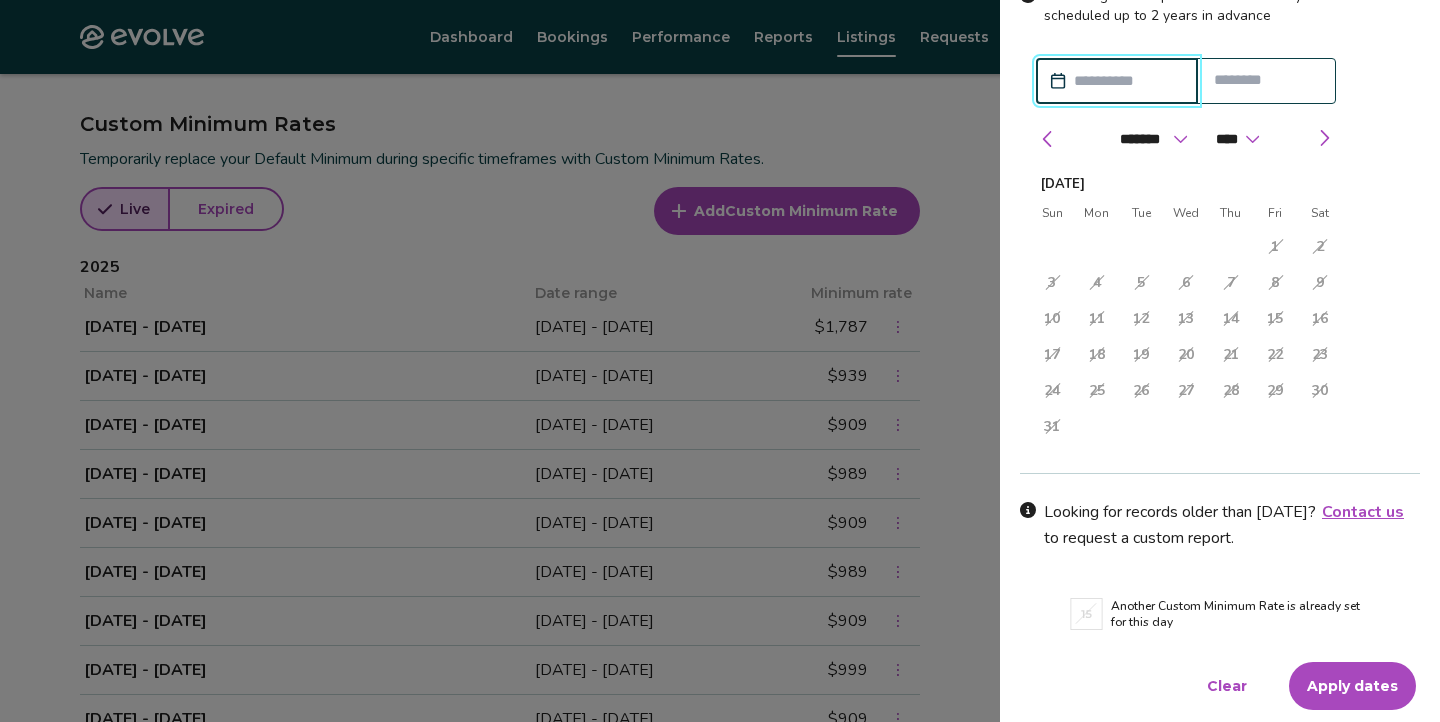 scroll, scrollTop: 121, scrollLeft: 0, axis: vertical 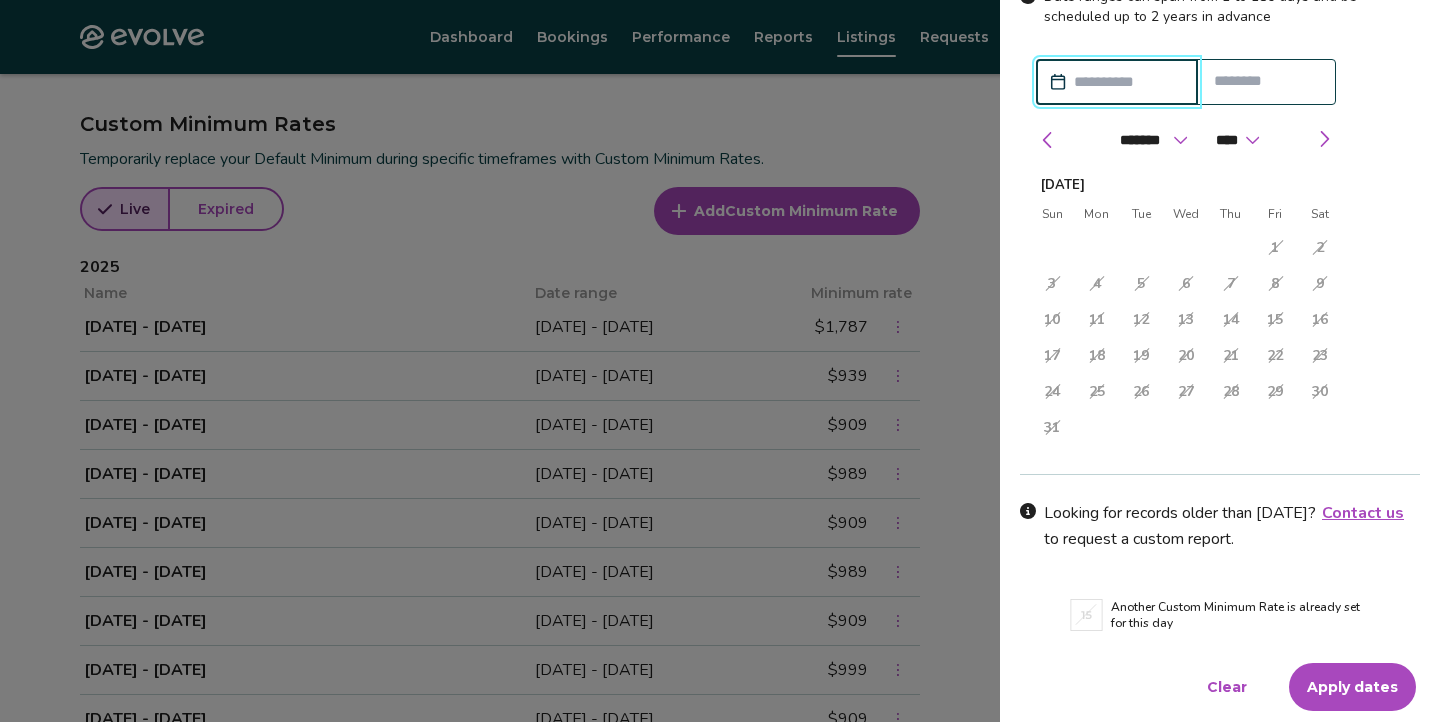 click on "Clear" at bounding box center (1227, 687) 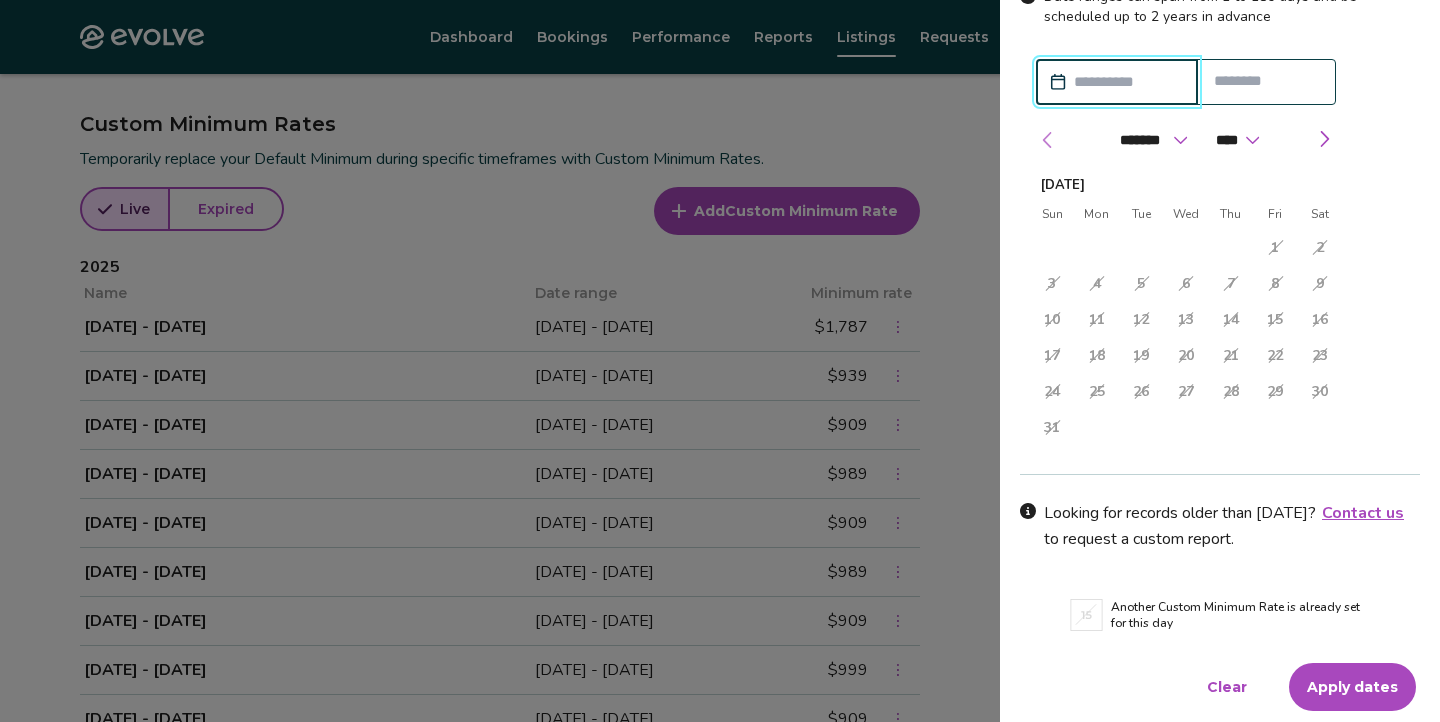 click at bounding box center (1048, 140) 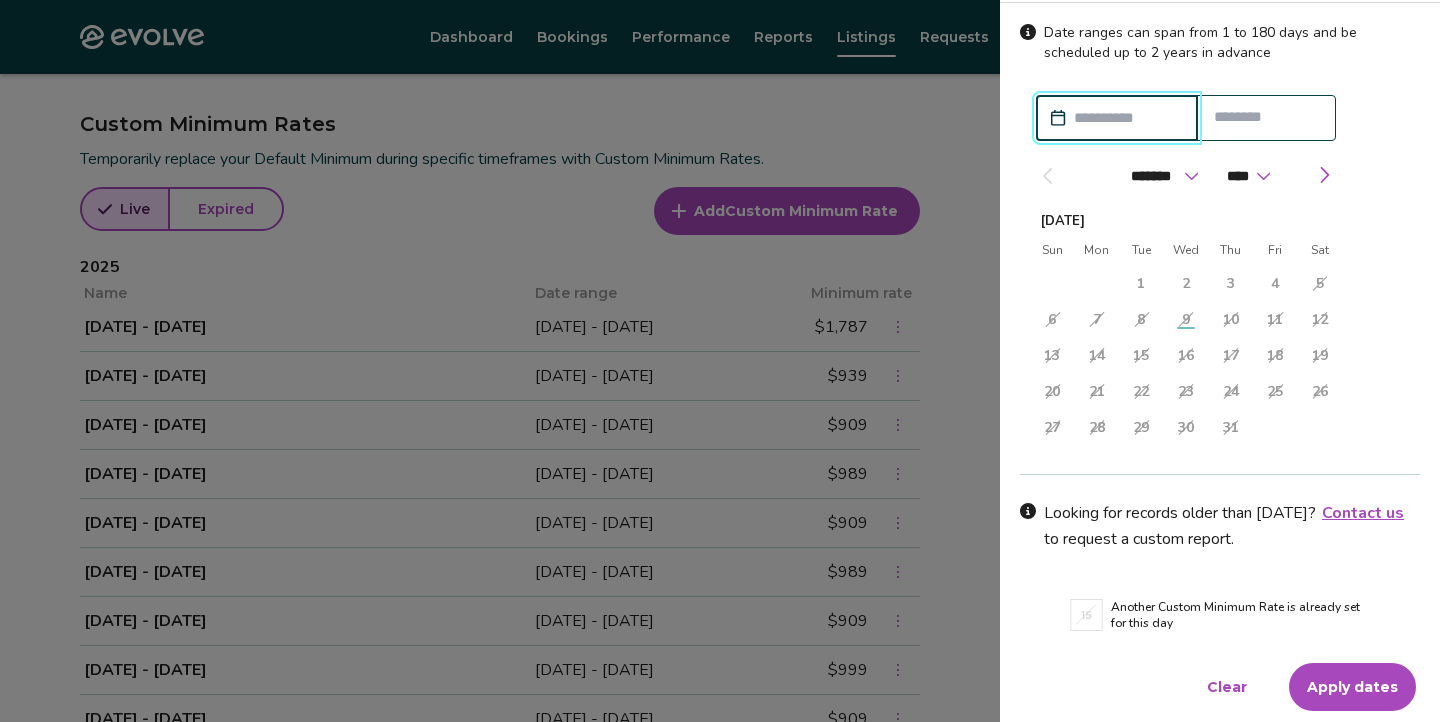 click at bounding box center [1127, 118] 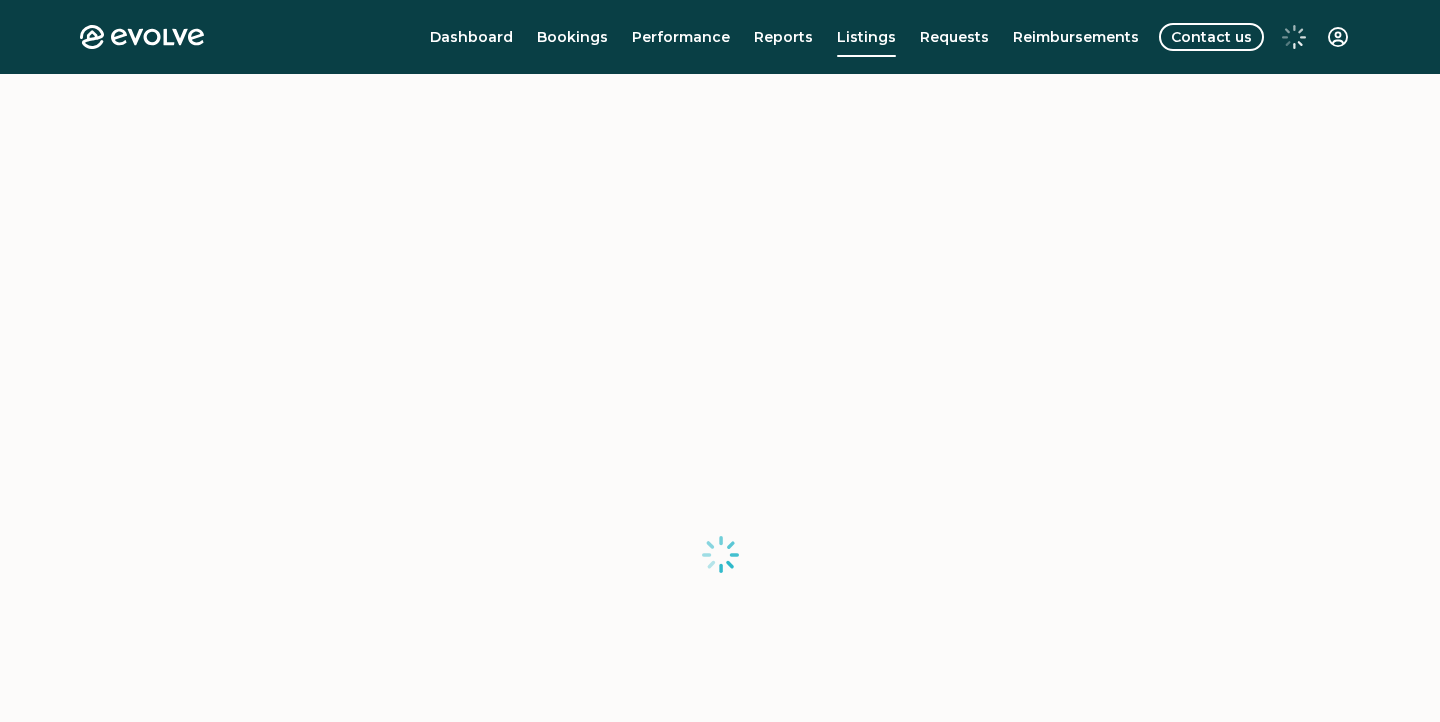 scroll, scrollTop: 0, scrollLeft: 0, axis: both 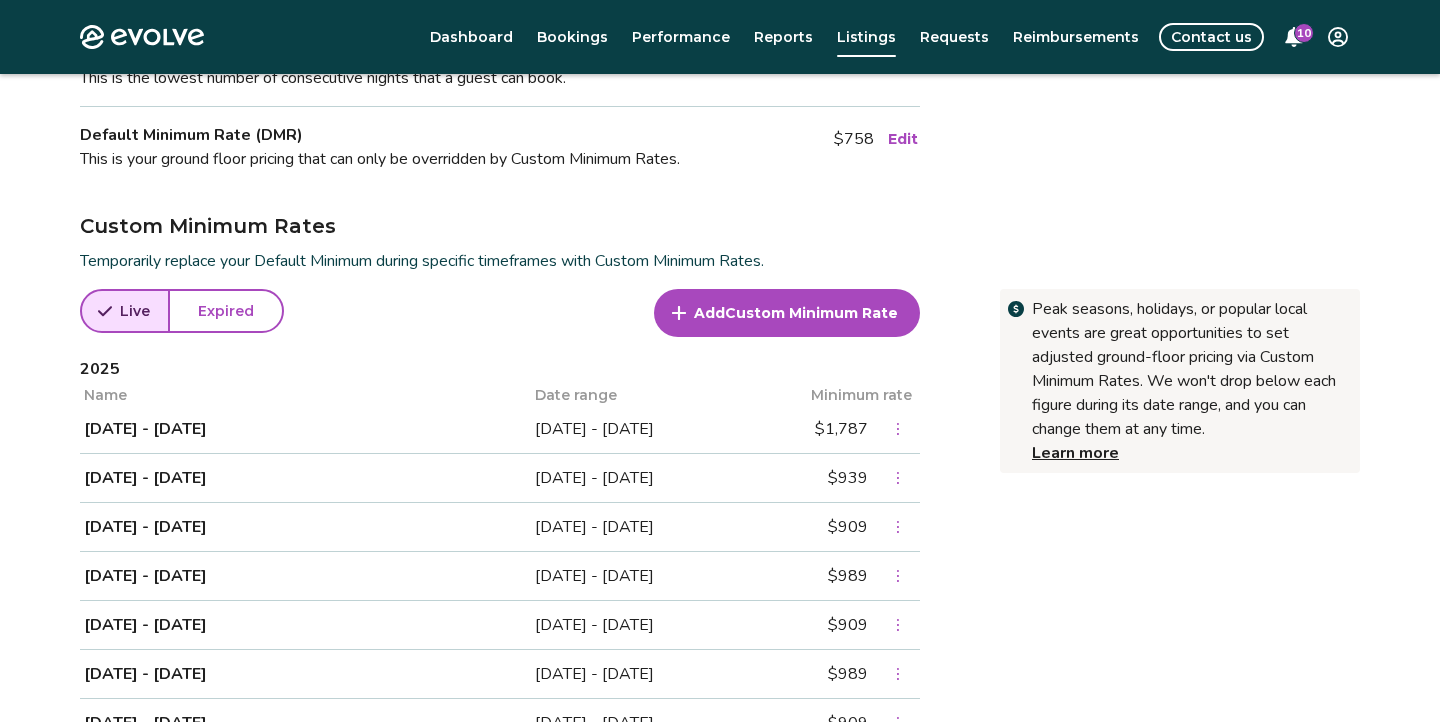 click on "Add" at bounding box center (709, 313) 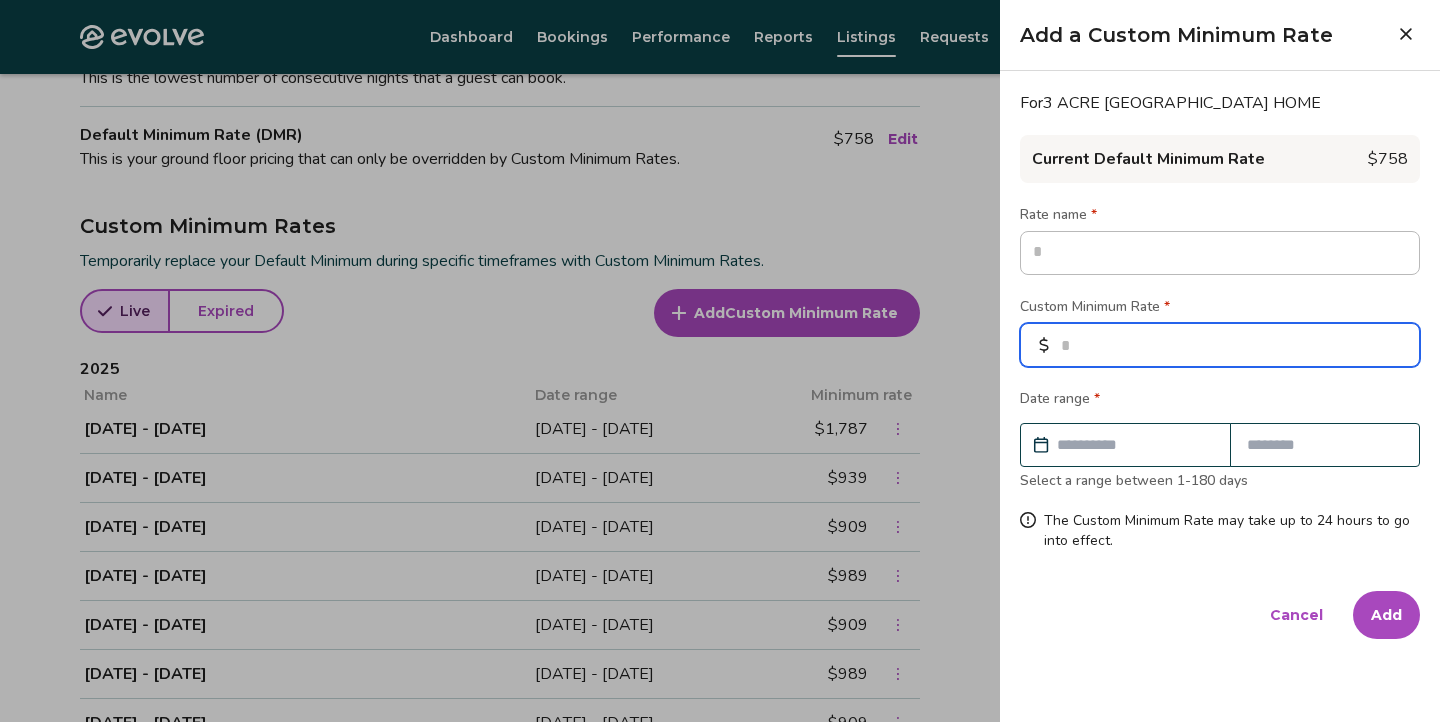 click at bounding box center (1220, 345) 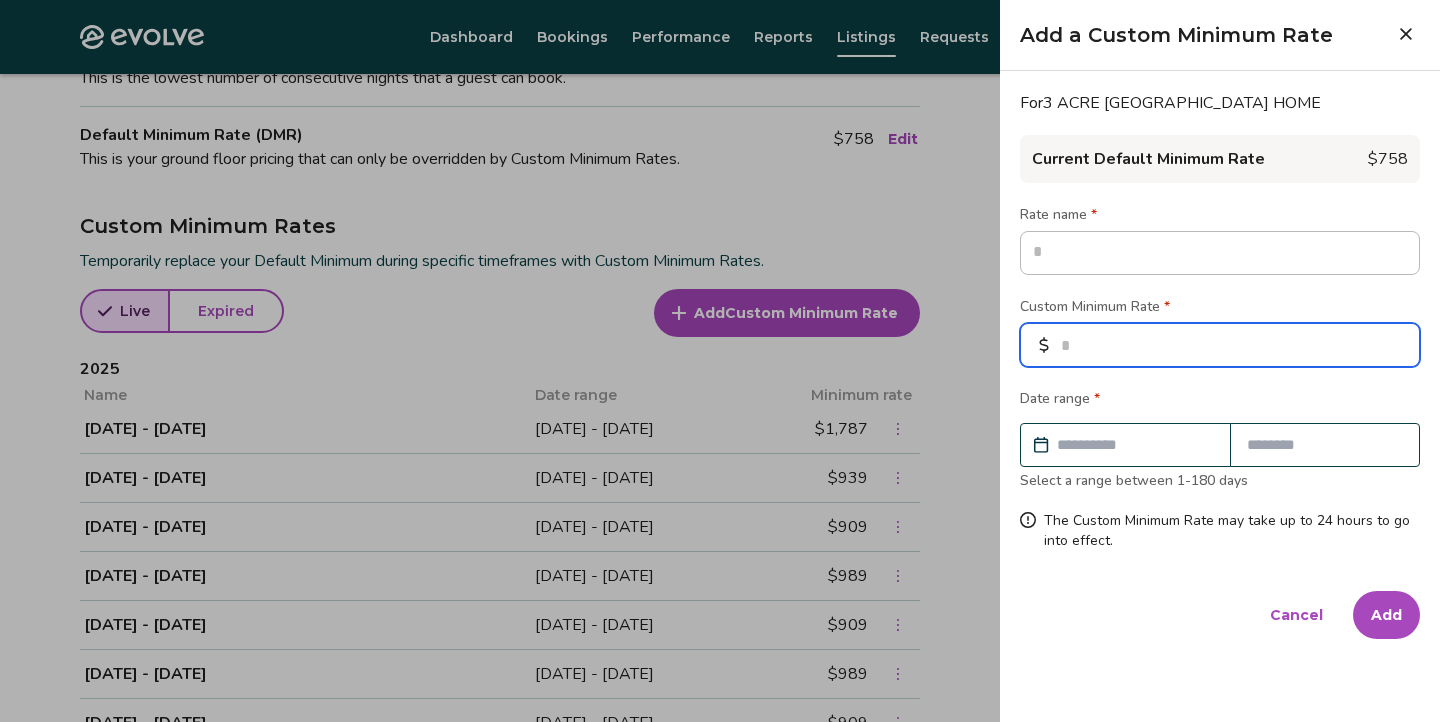 type on "*" 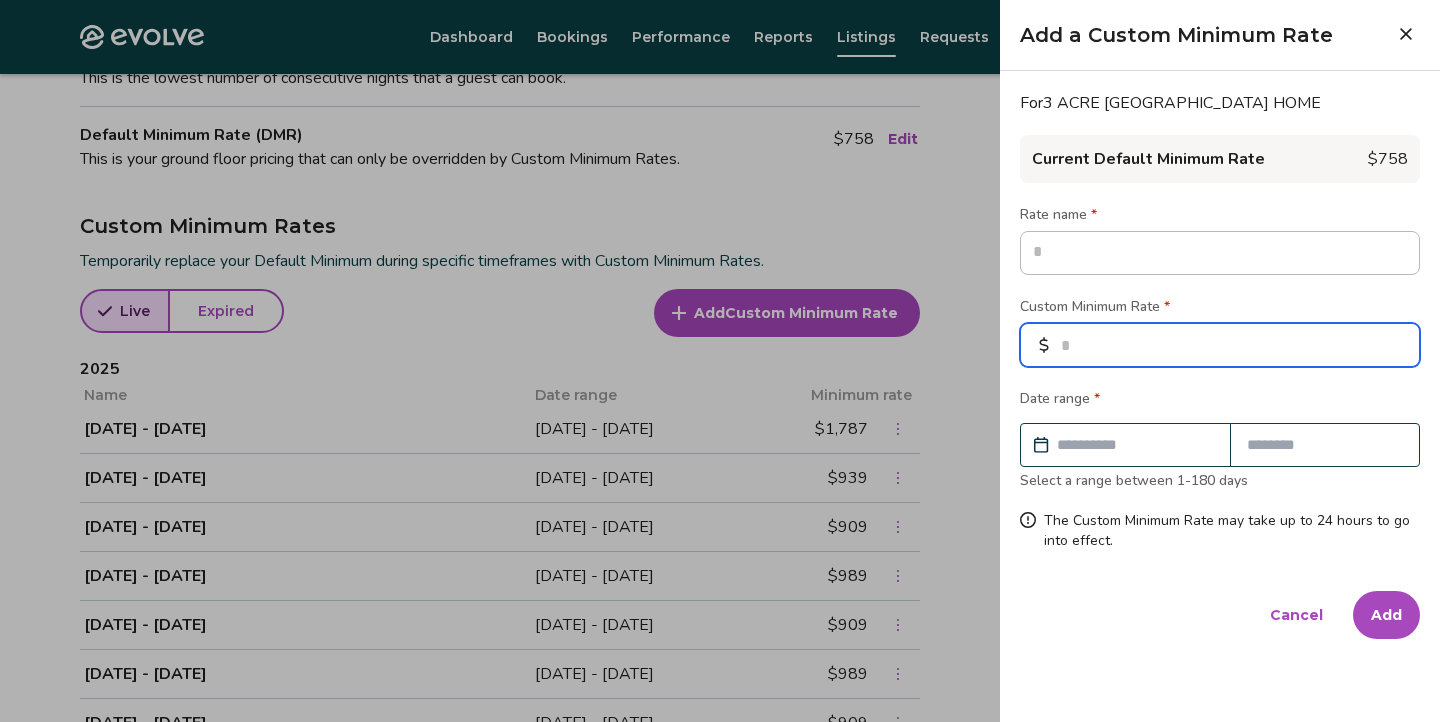 type on "*" 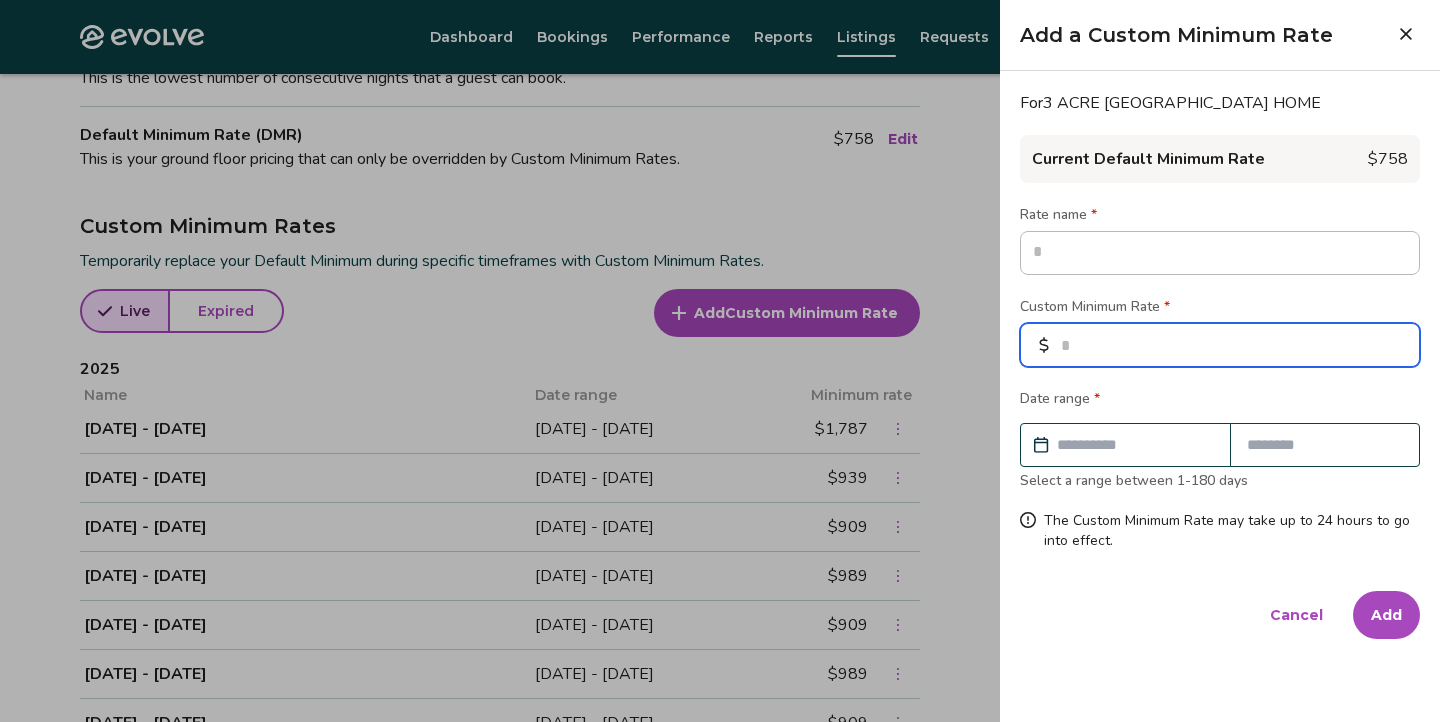 type on "**" 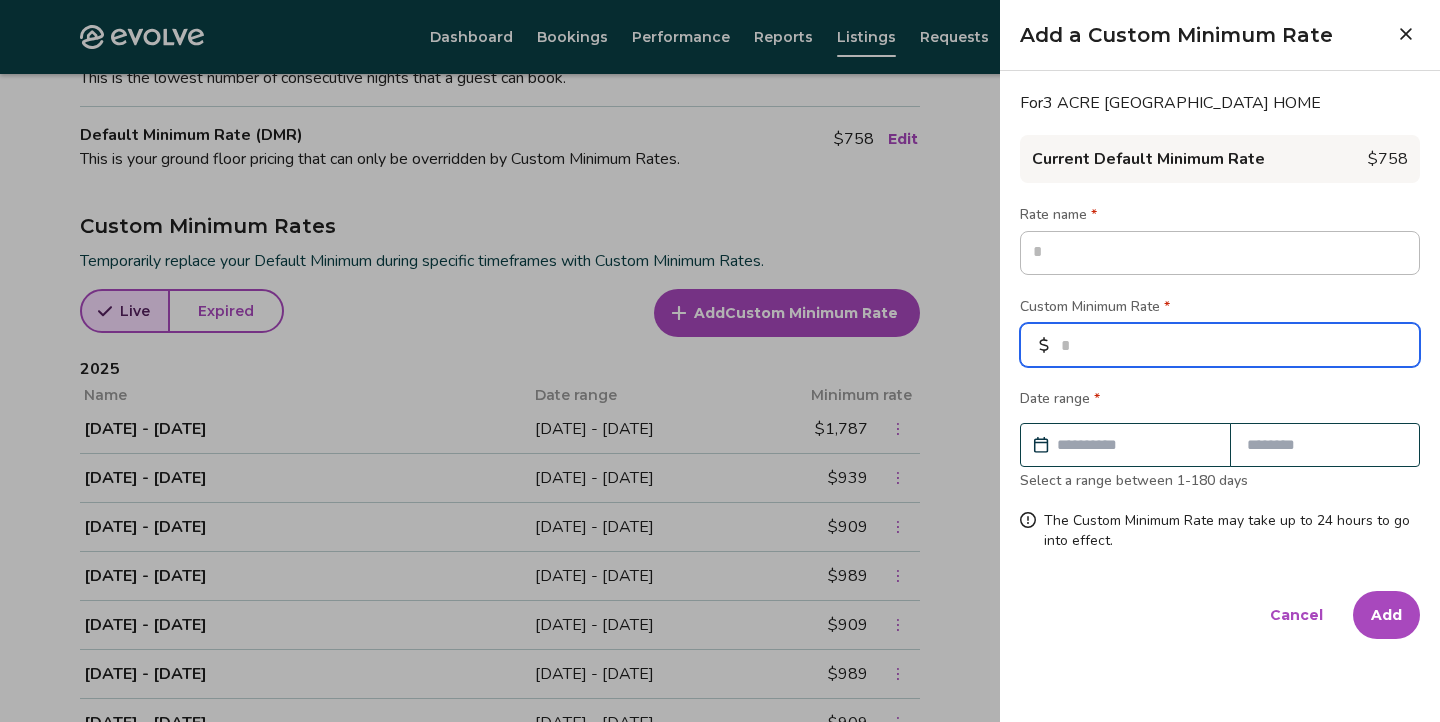 type on "*" 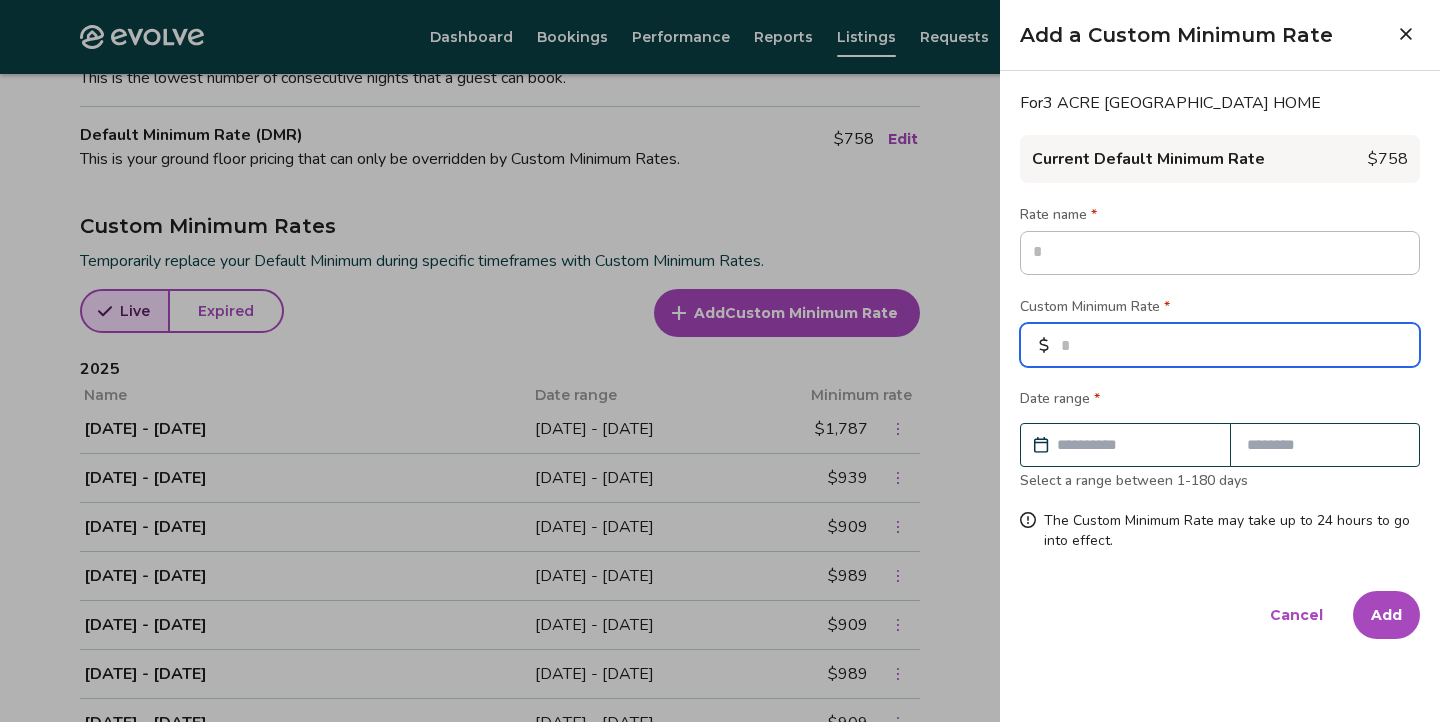 type on "*" 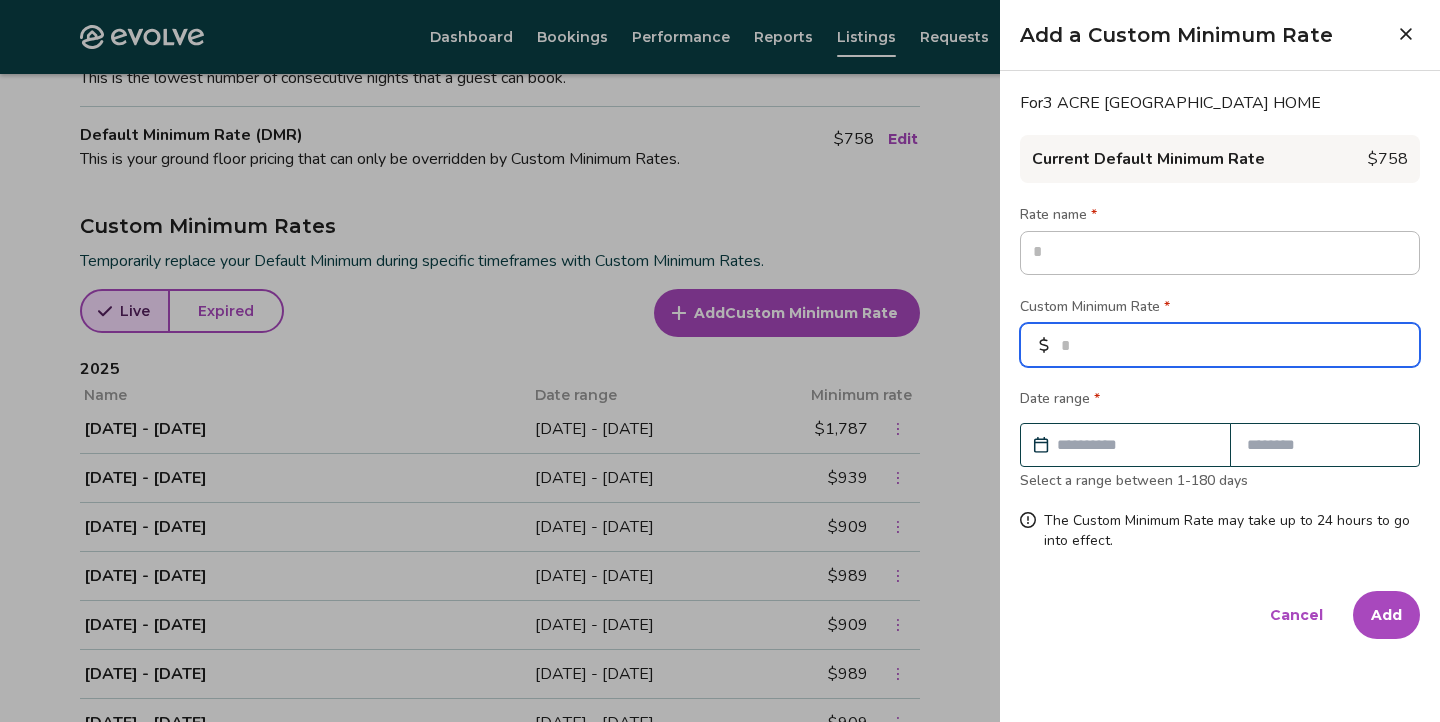 type on "*" 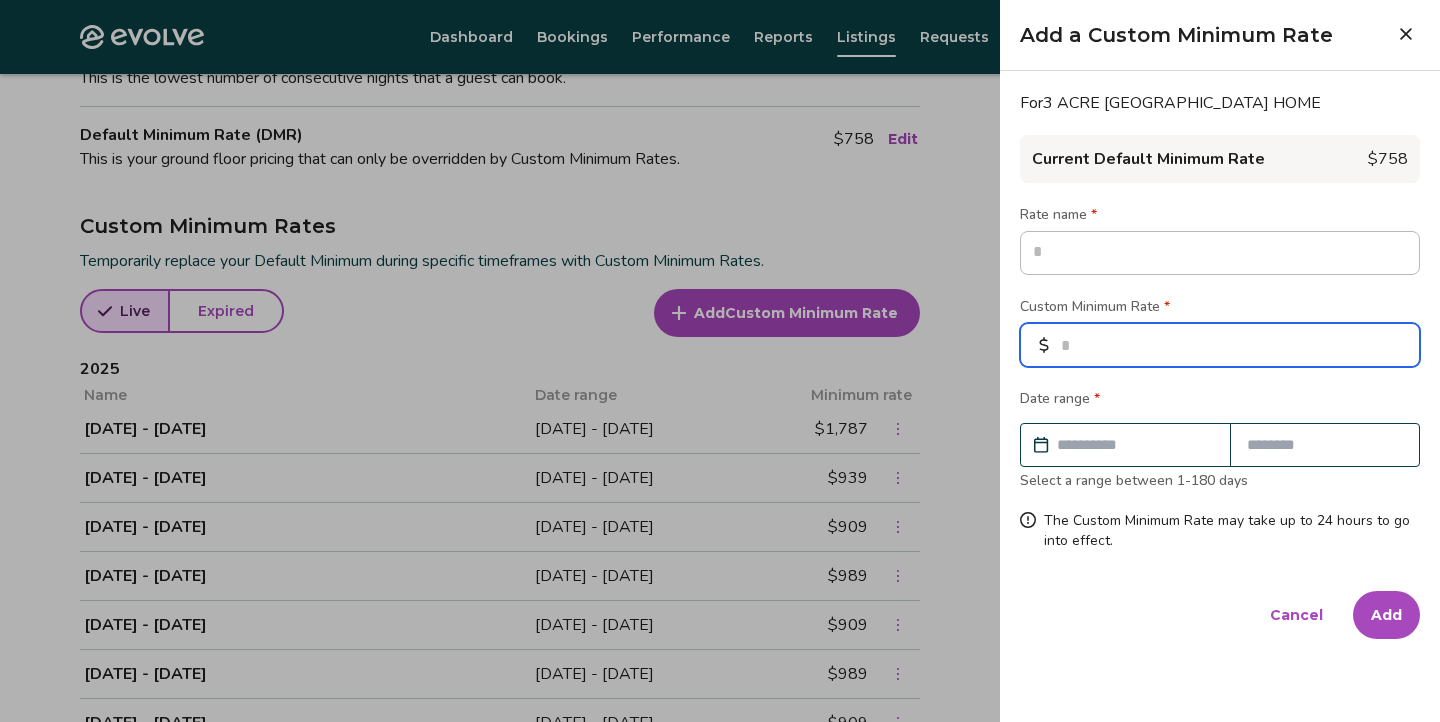 type on "***" 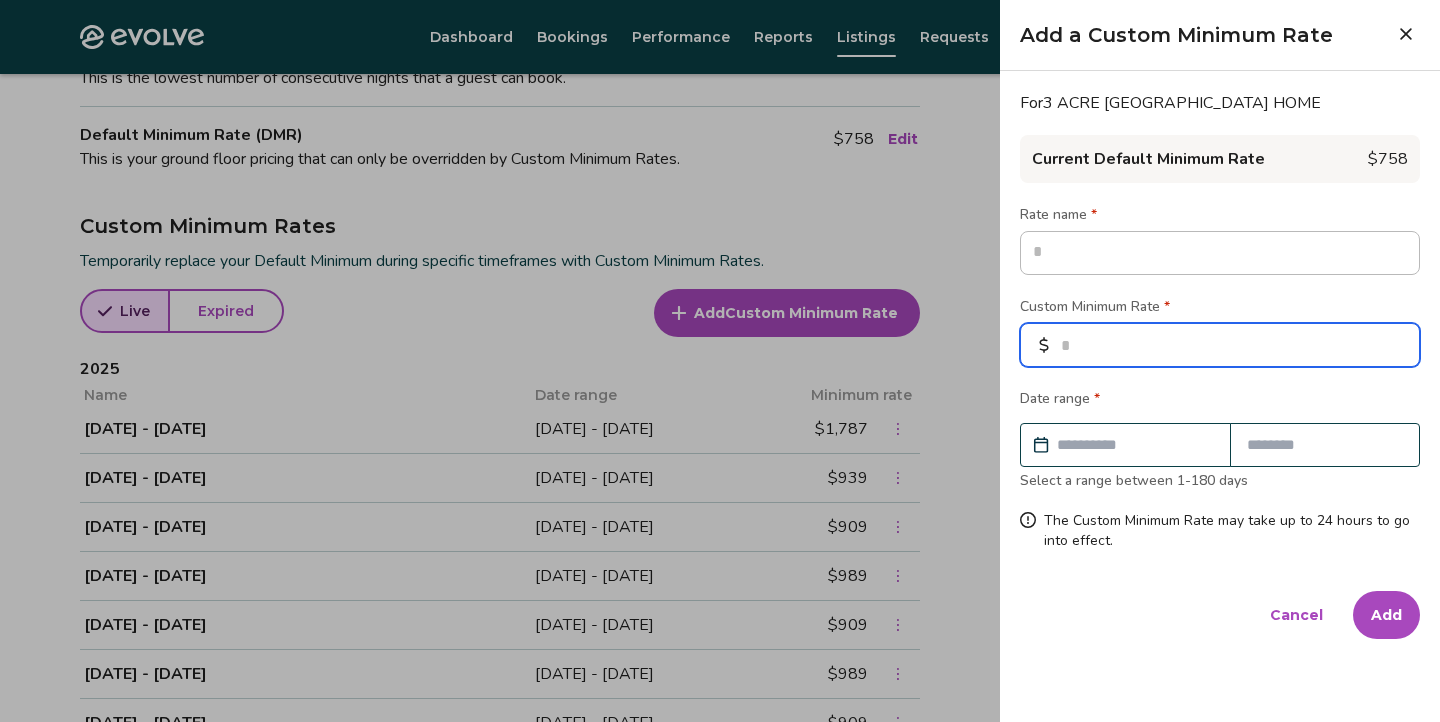 type on "*" 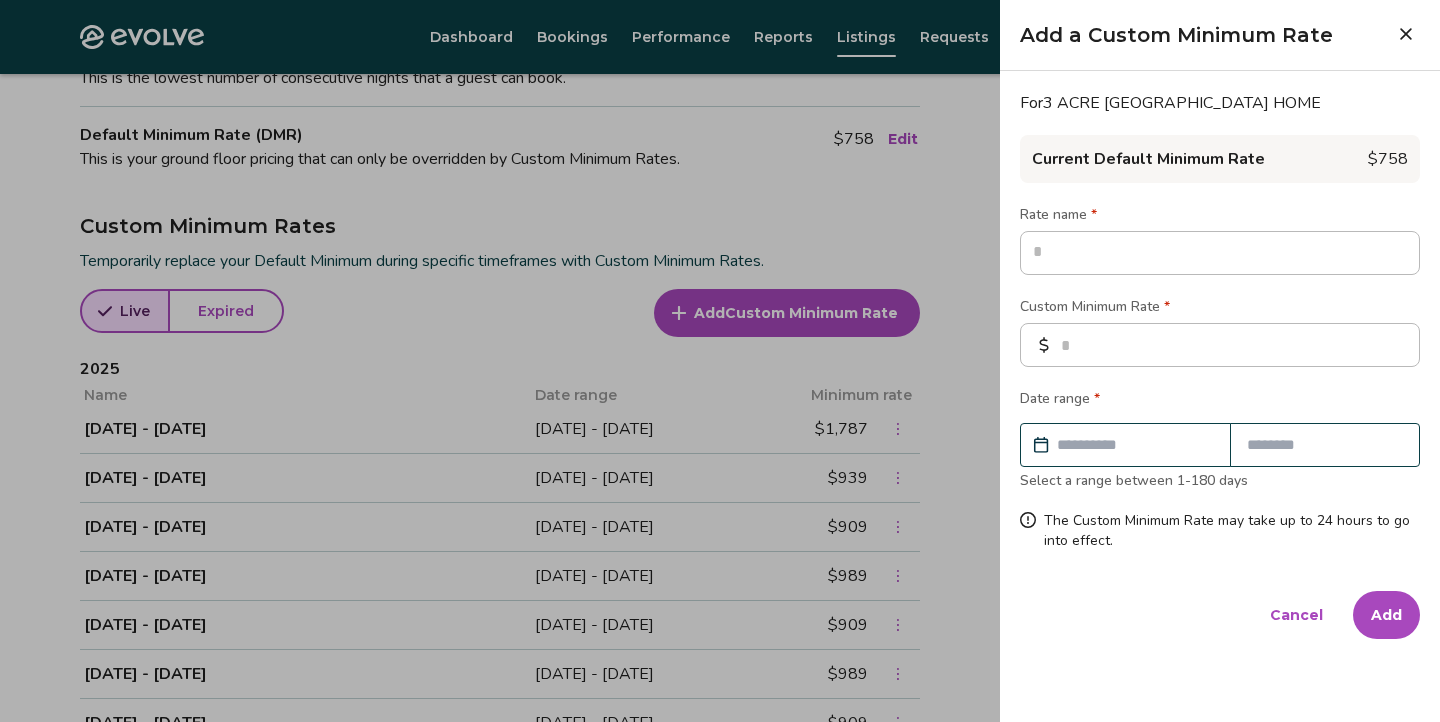 click at bounding box center (1135, 445) 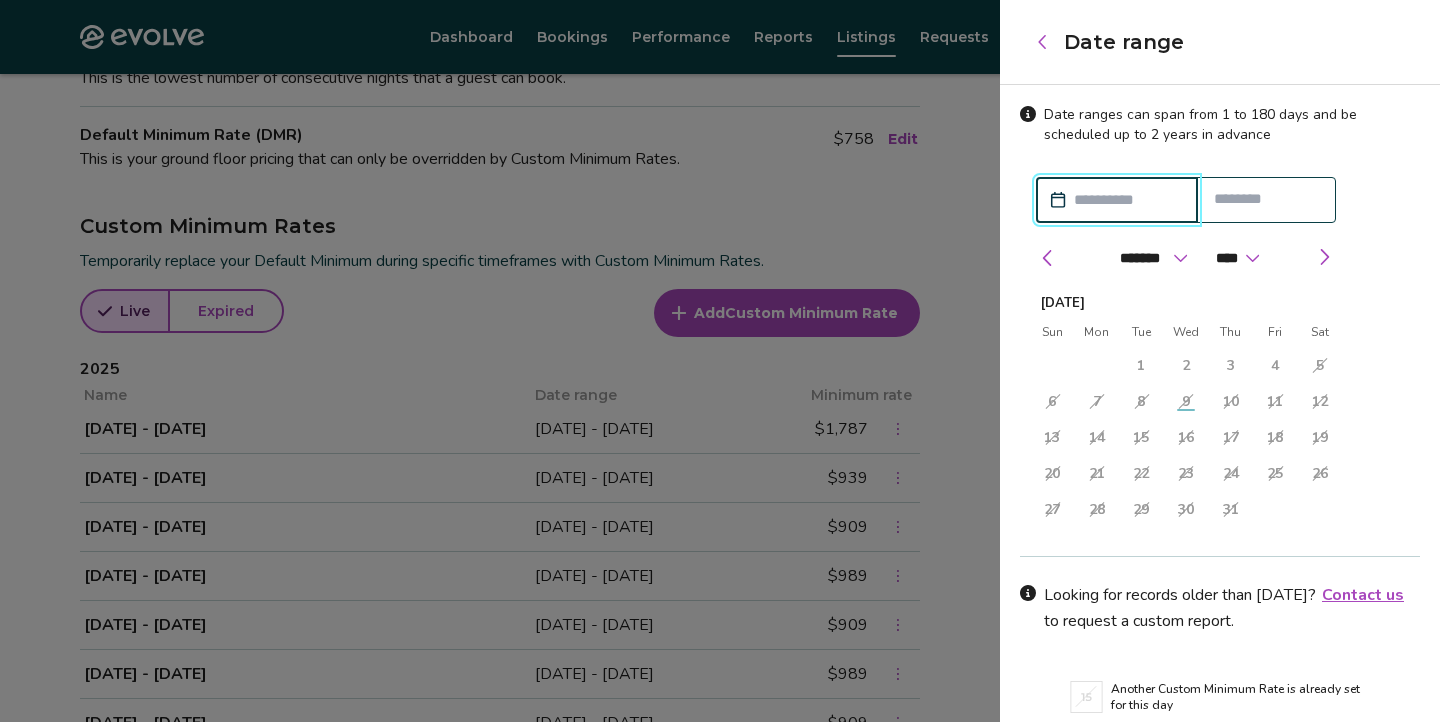click at bounding box center [1127, 200] 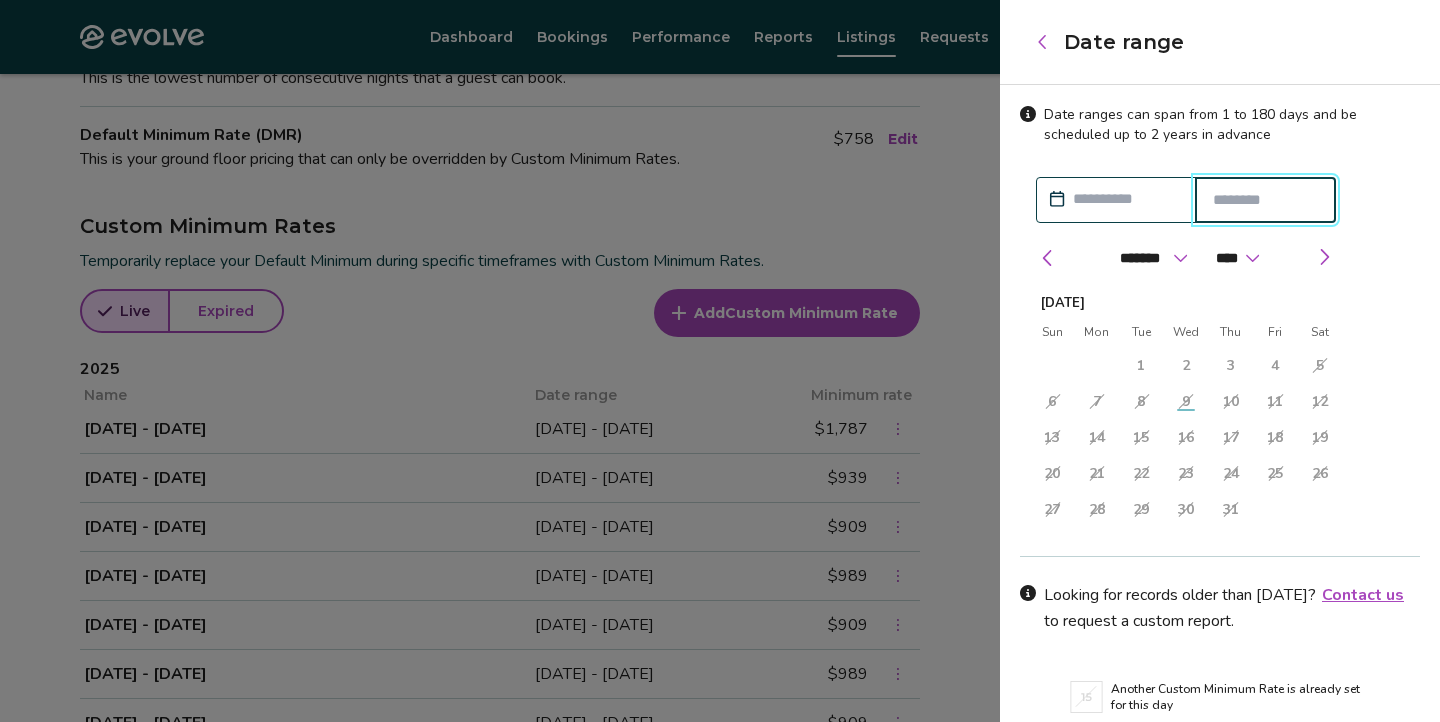 click at bounding box center (1266, 200) 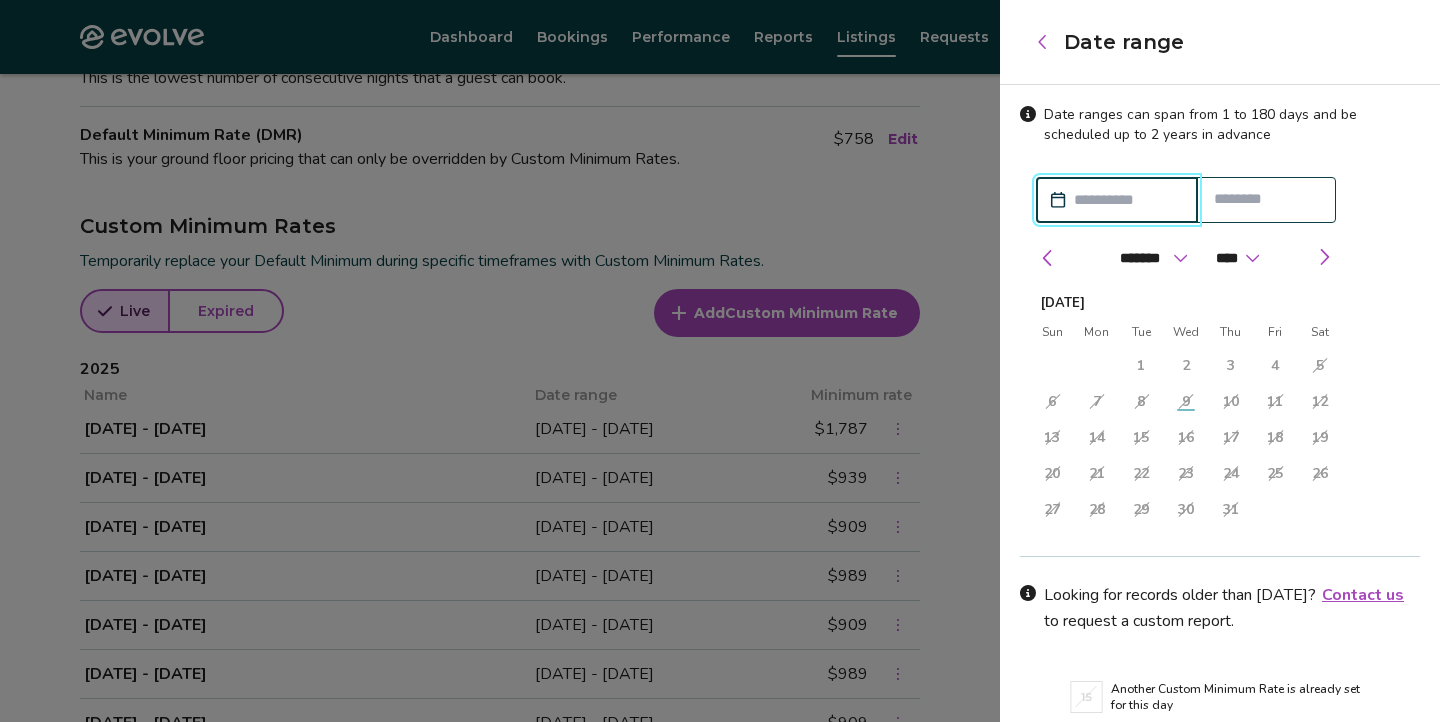 click on "10" at bounding box center (1231, 402) 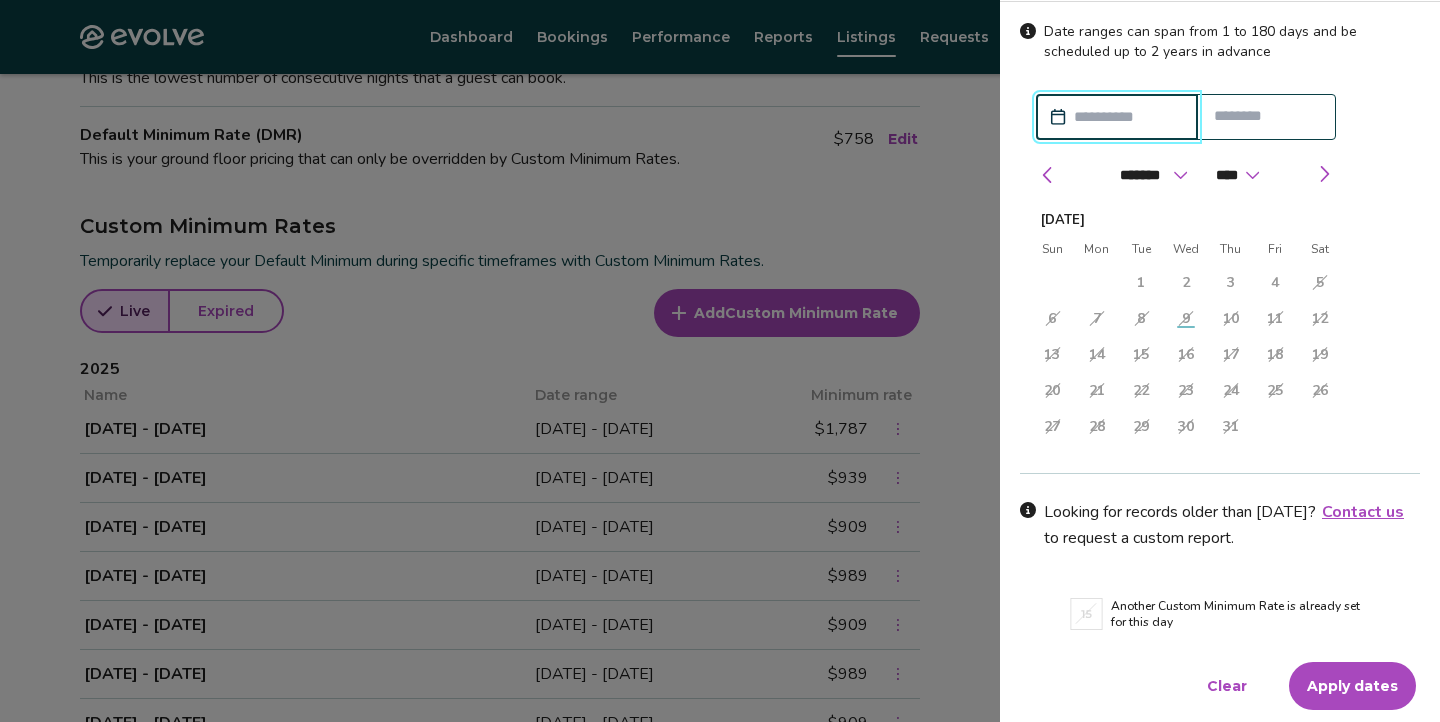 scroll, scrollTop: 82, scrollLeft: 0, axis: vertical 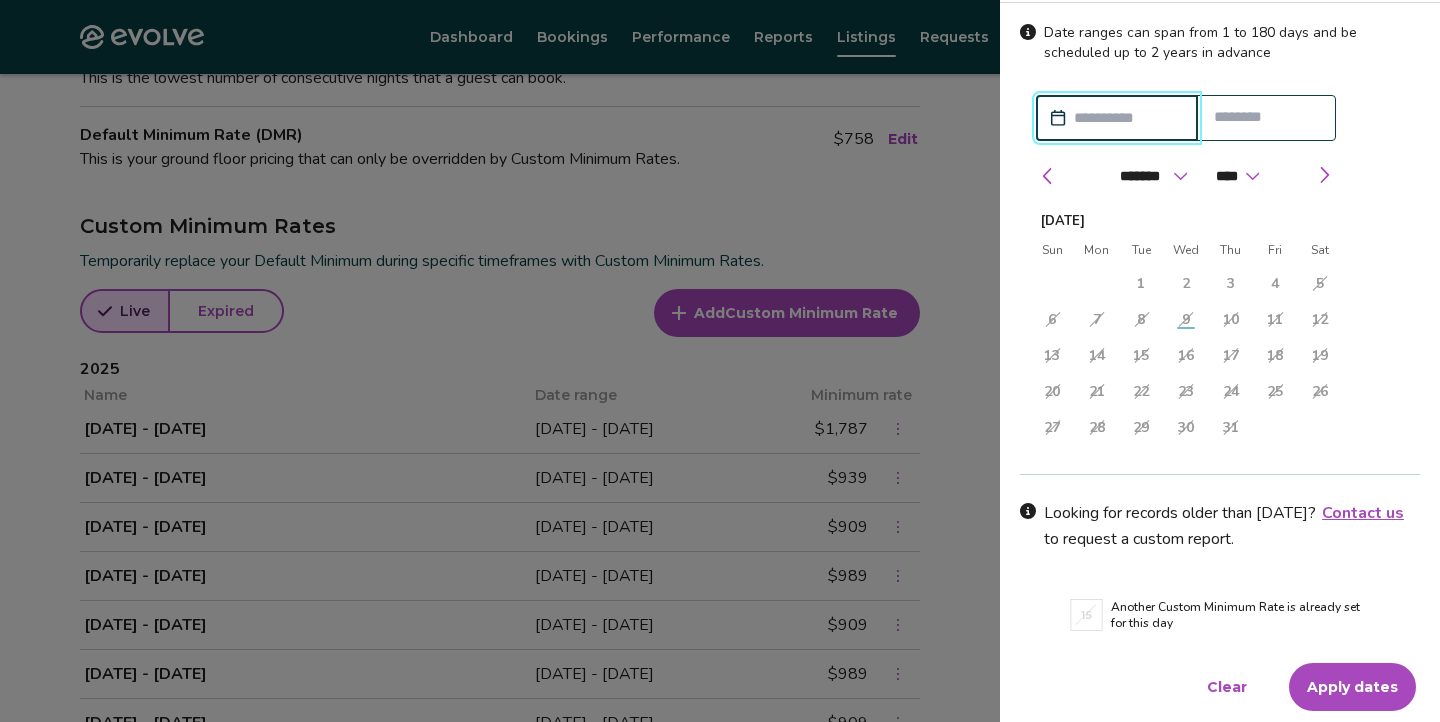 type on "*" 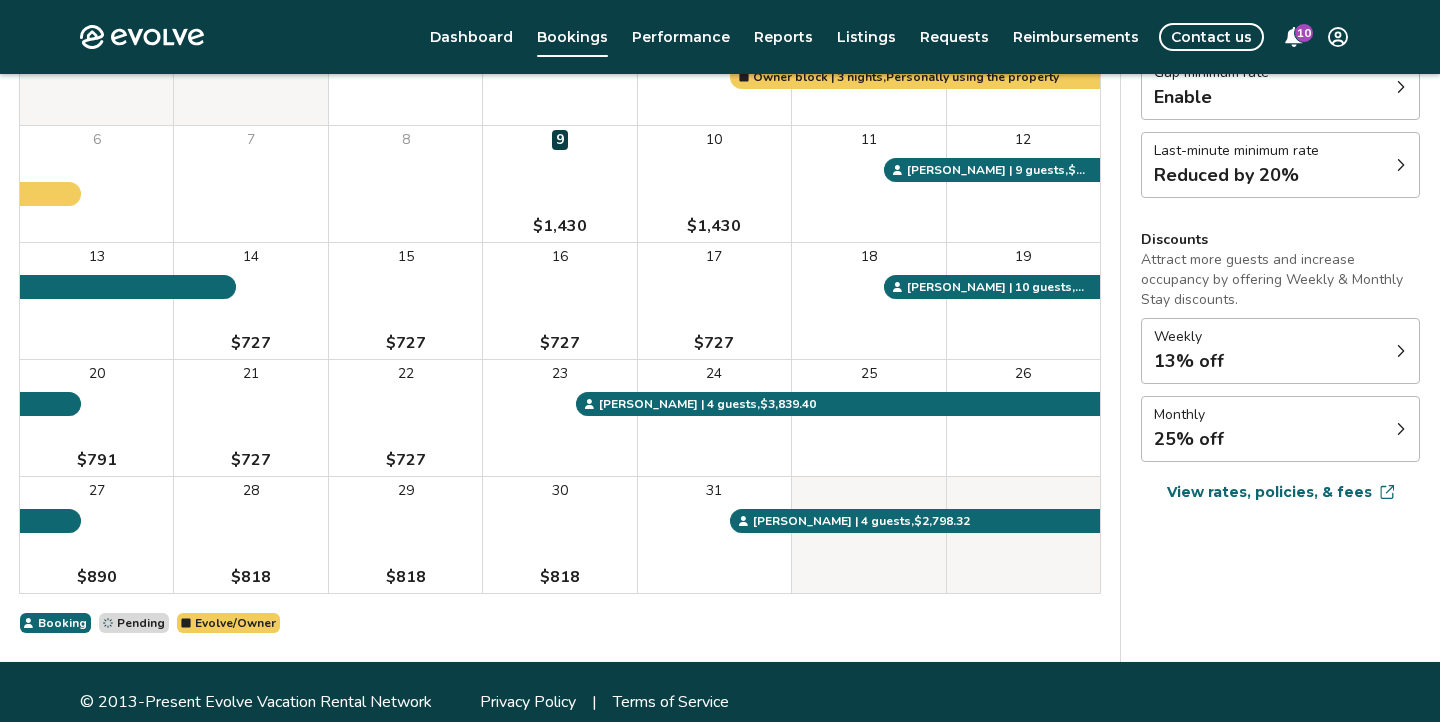 scroll, scrollTop: 295, scrollLeft: 0, axis: vertical 